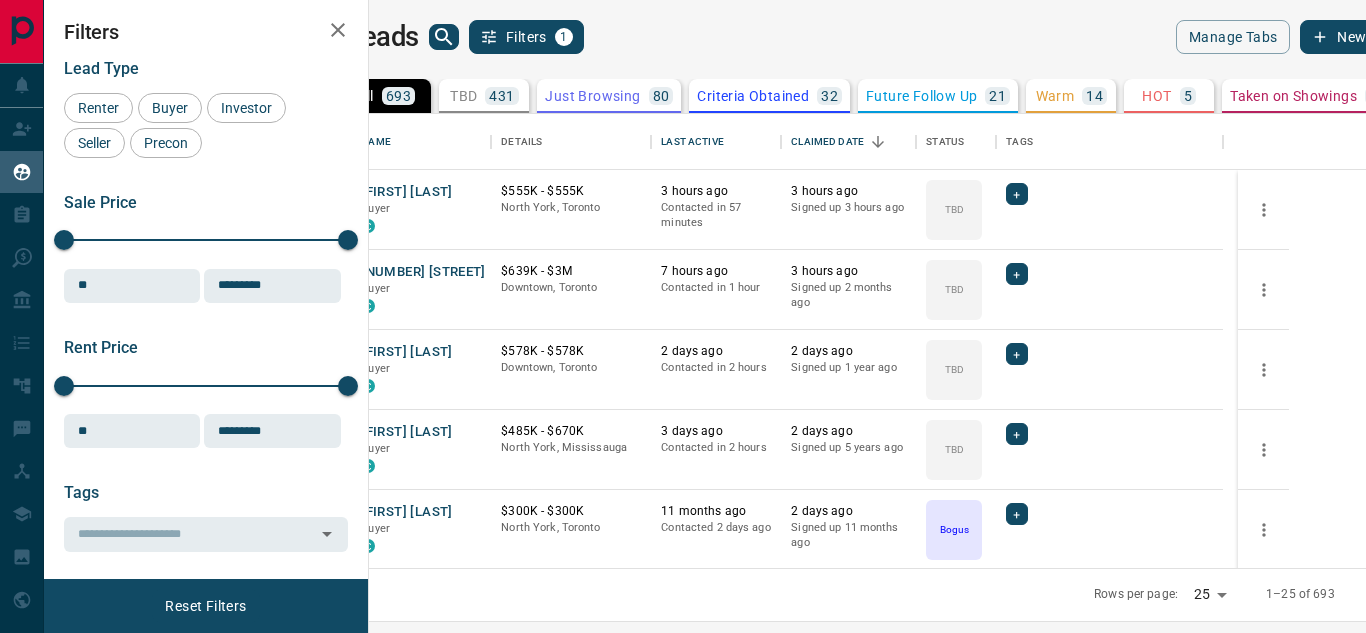 scroll, scrollTop: 0, scrollLeft: 0, axis: both 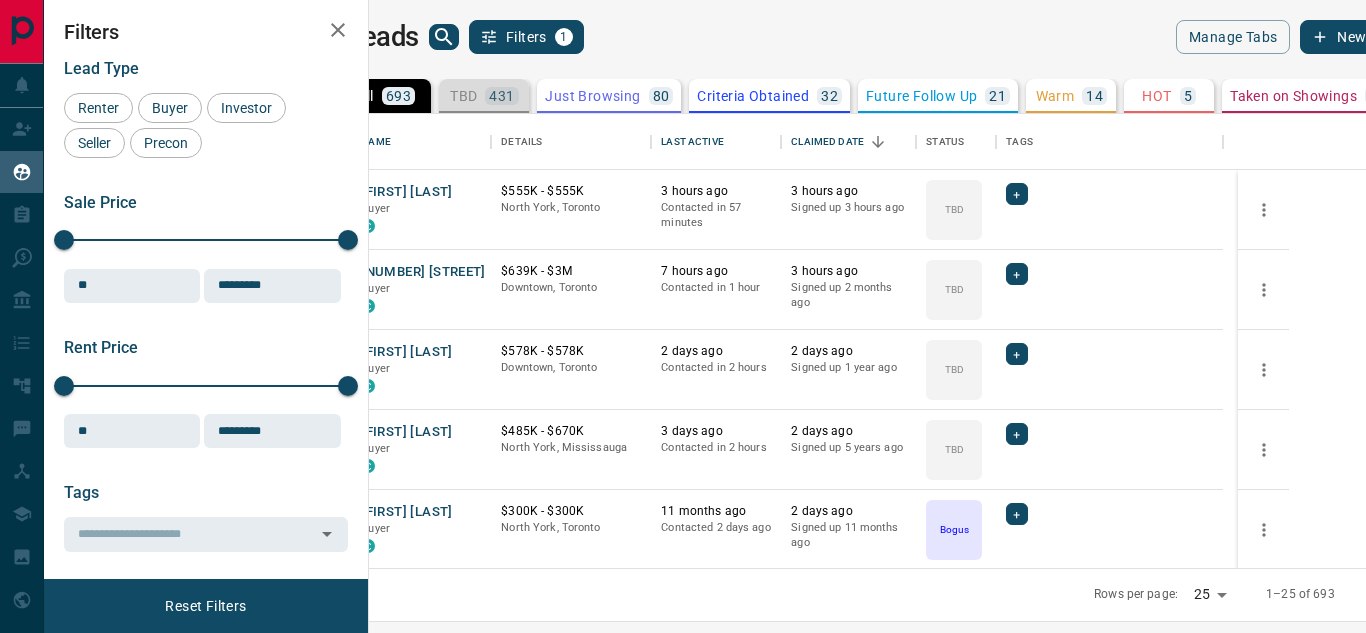click on "TBD [NUMBER]" at bounding box center (484, 96) 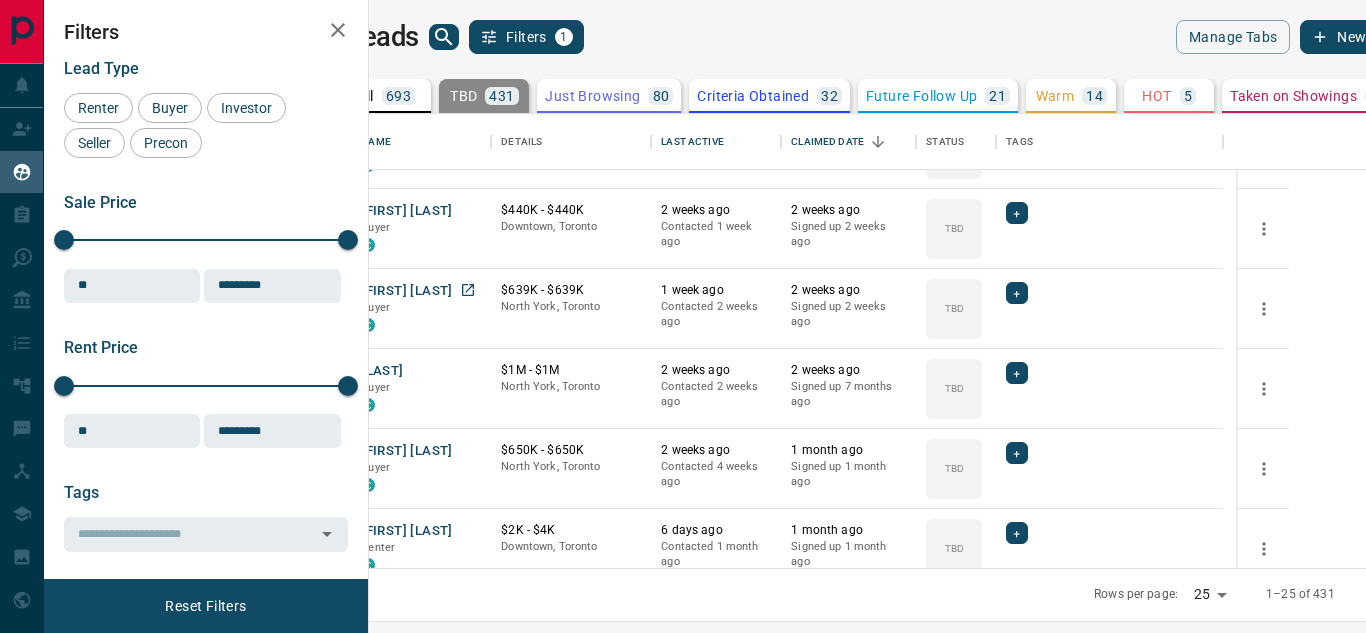 scroll, scrollTop: 1422, scrollLeft: 0, axis: vertical 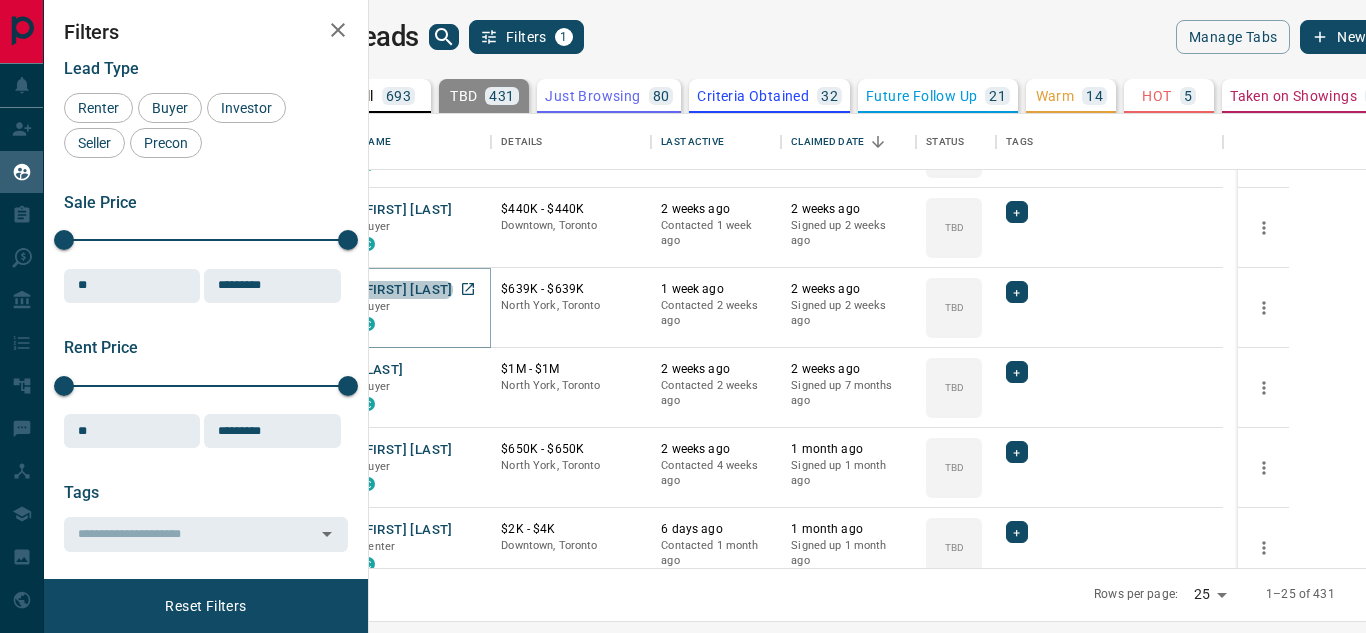click on "[FIRST] [LAST]" at bounding box center (406, 290) 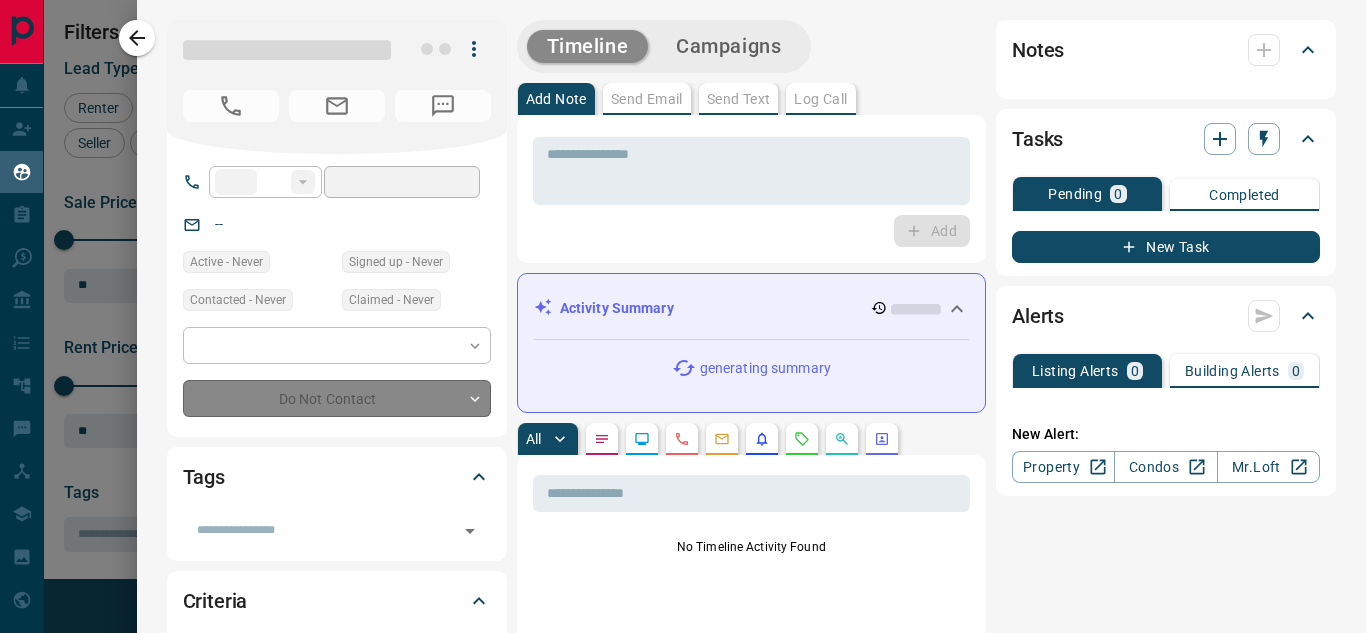 type on "**" 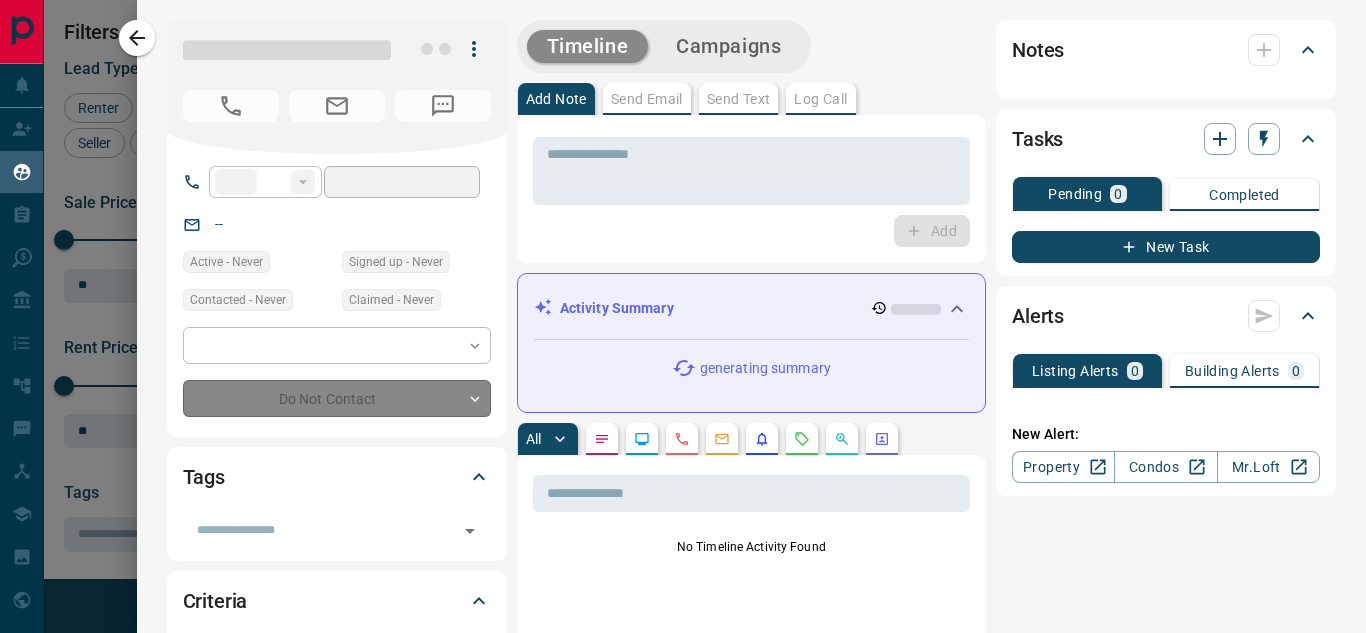 type on "**********" 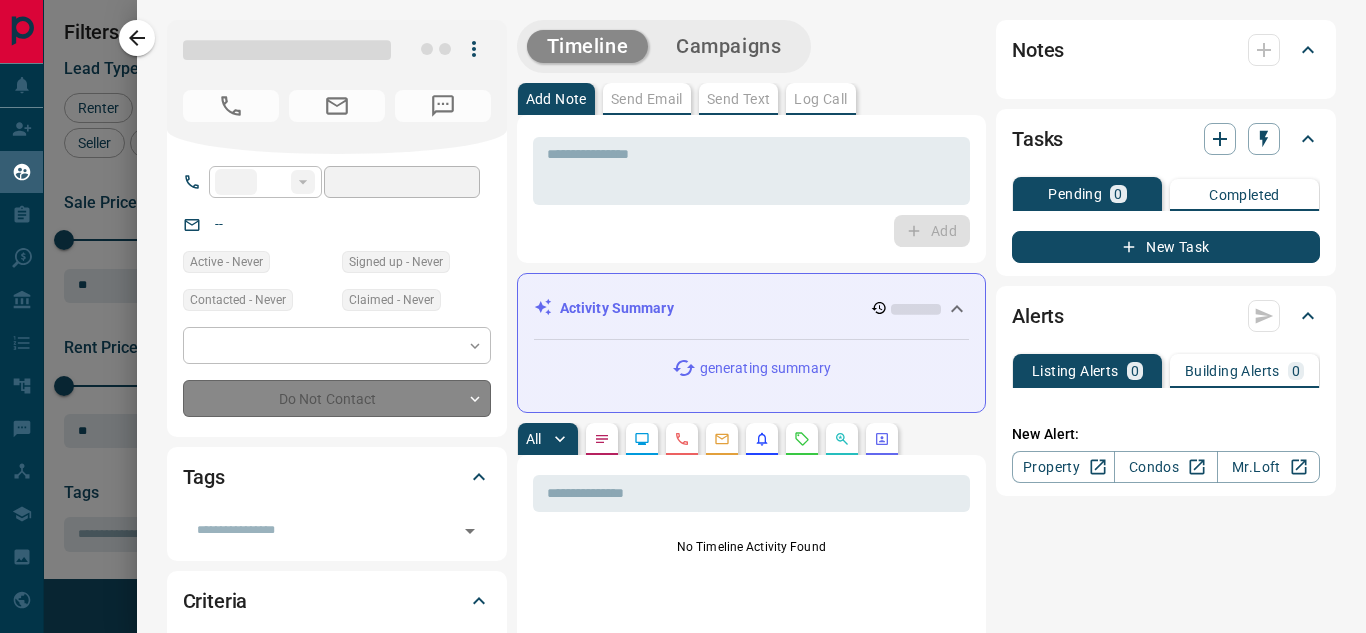 type on "**" 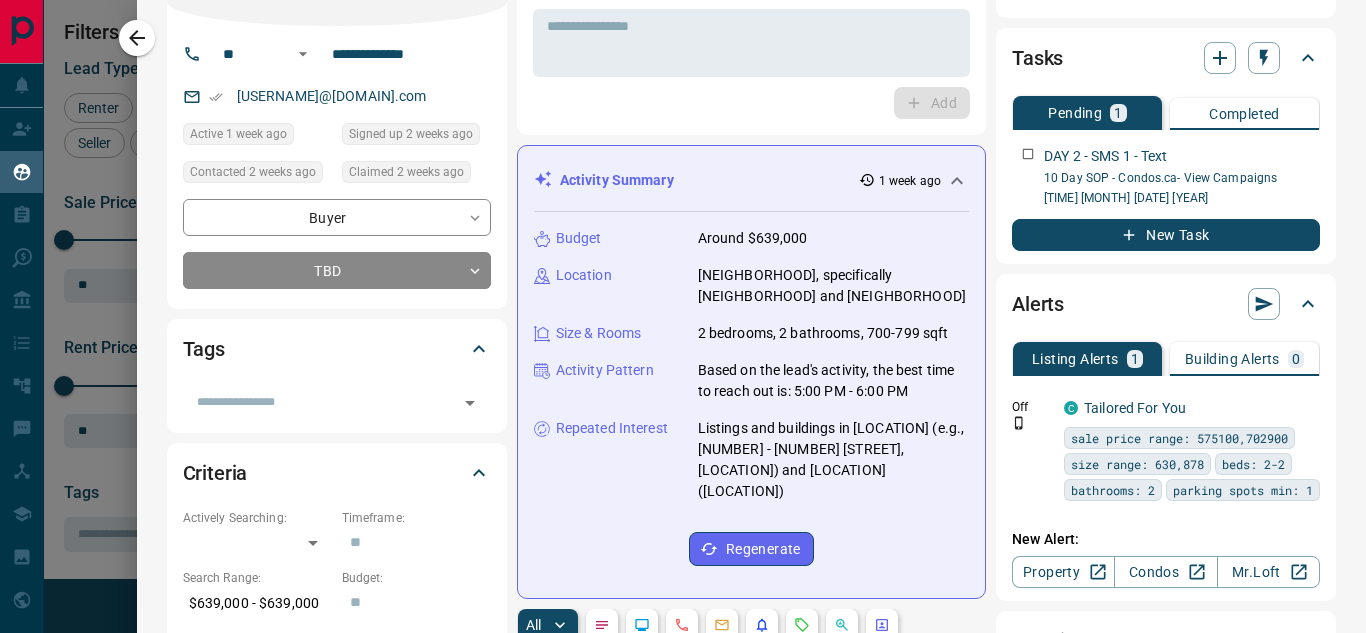 scroll, scrollTop: 0, scrollLeft: 0, axis: both 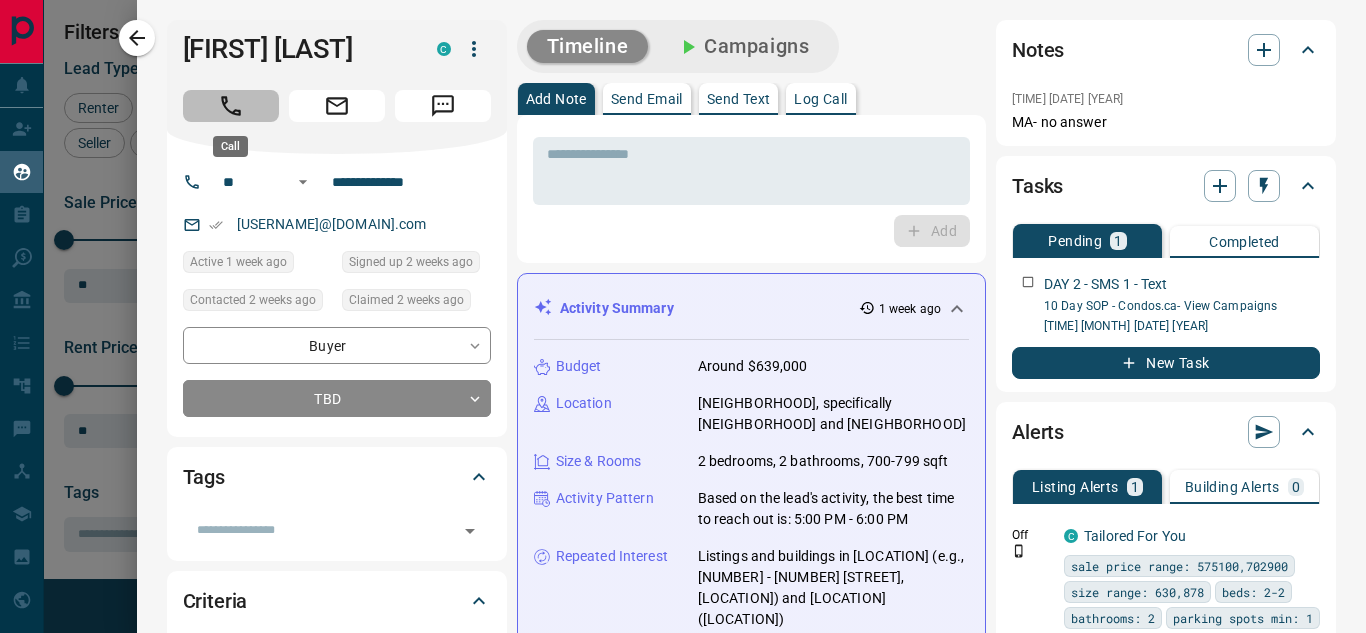 click at bounding box center (231, 106) 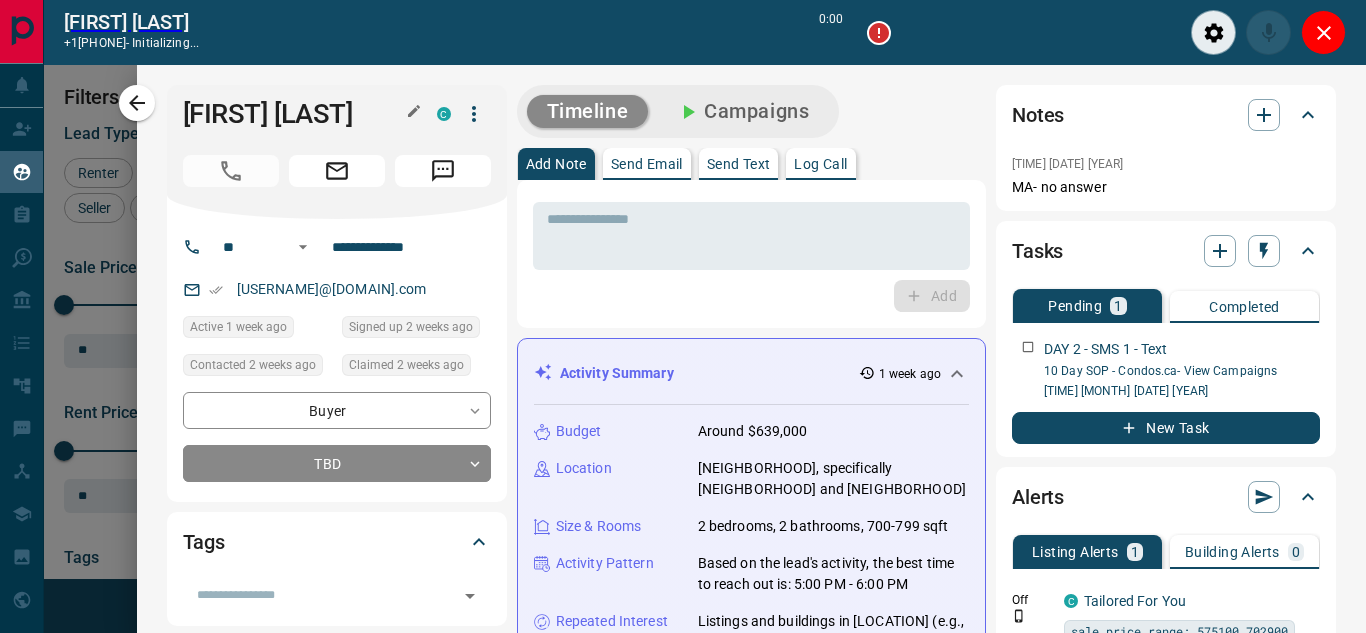 scroll, scrollTop: 377, scrollLeft: 973, axis: both 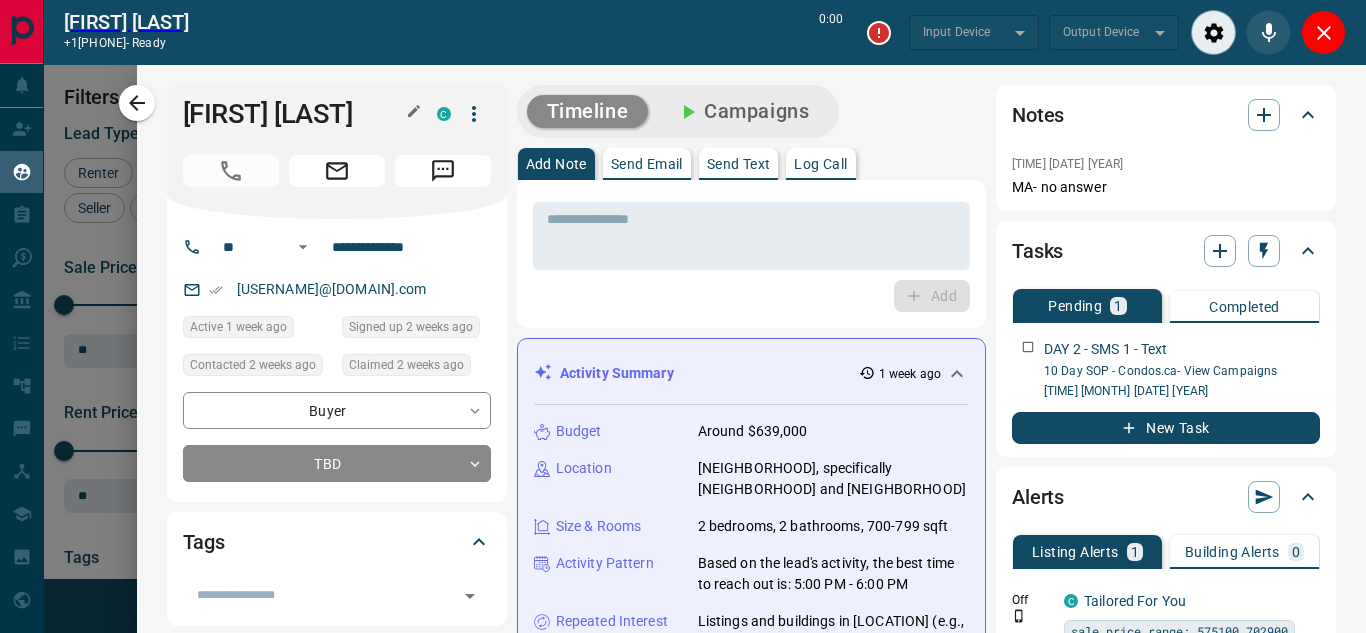 type on "*******" 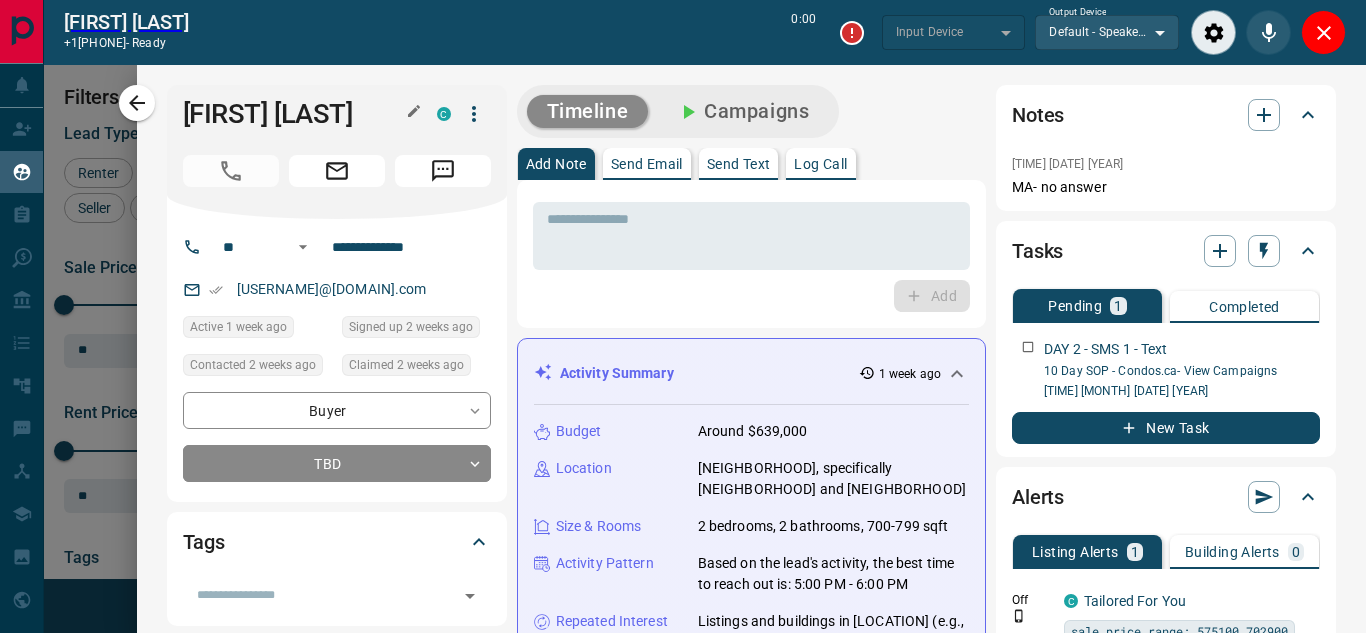 type on "*******" 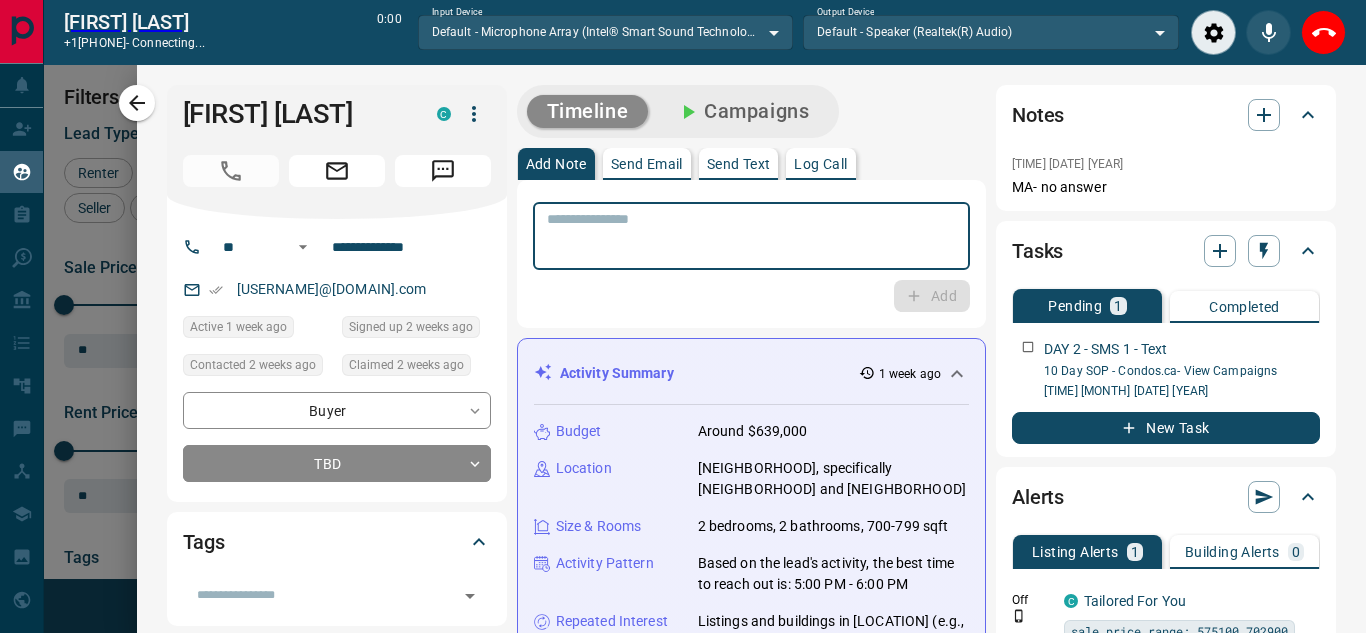 click at bounding box center [751, 236] 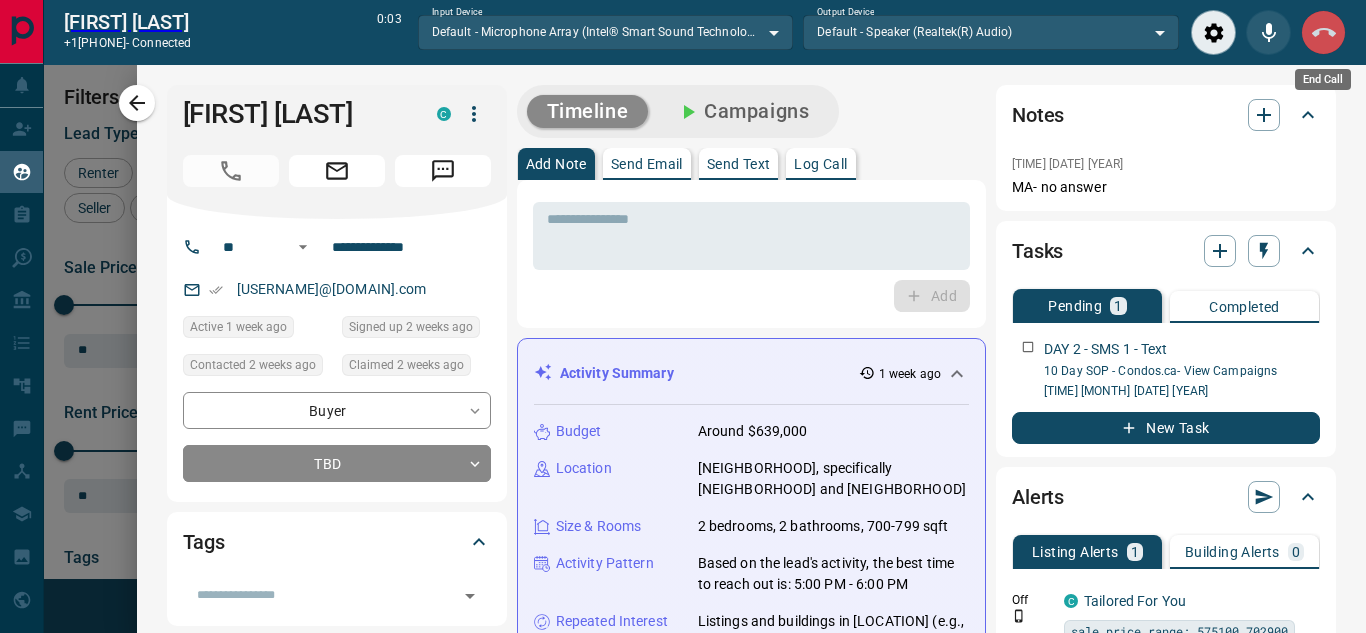 click 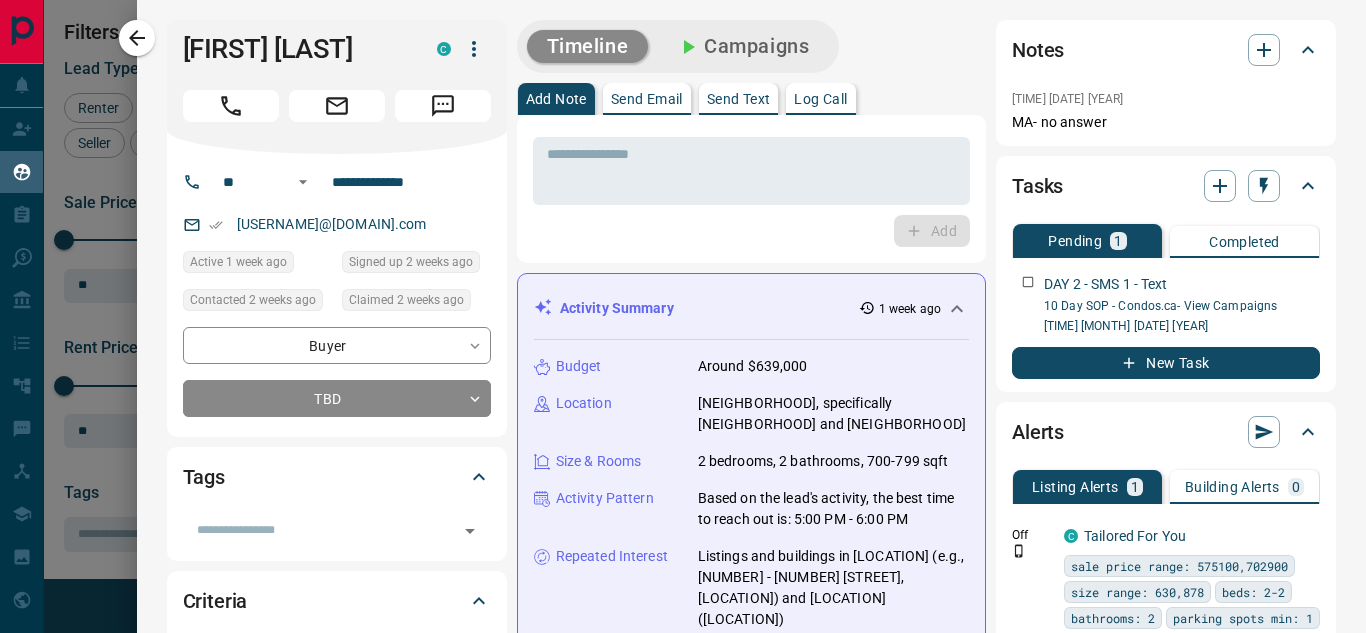 scroll, scrollTop: 16, scrollLeft: 16, axis: both 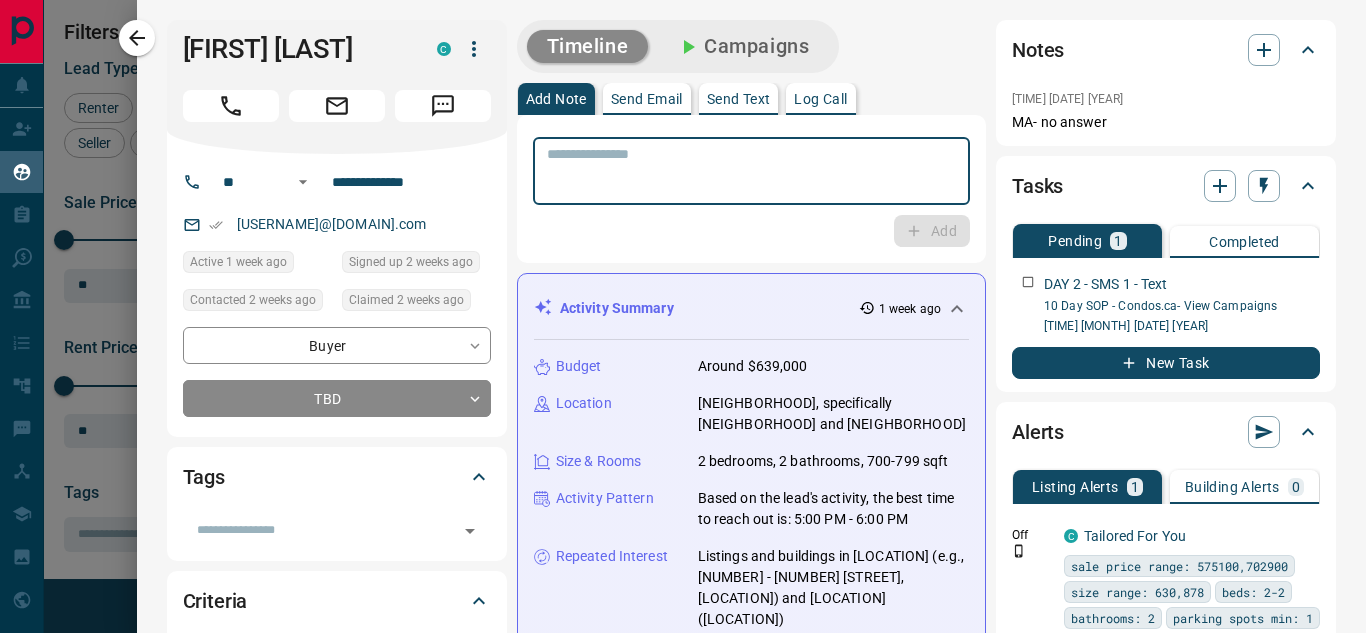 click at bounding box center (751, 171) 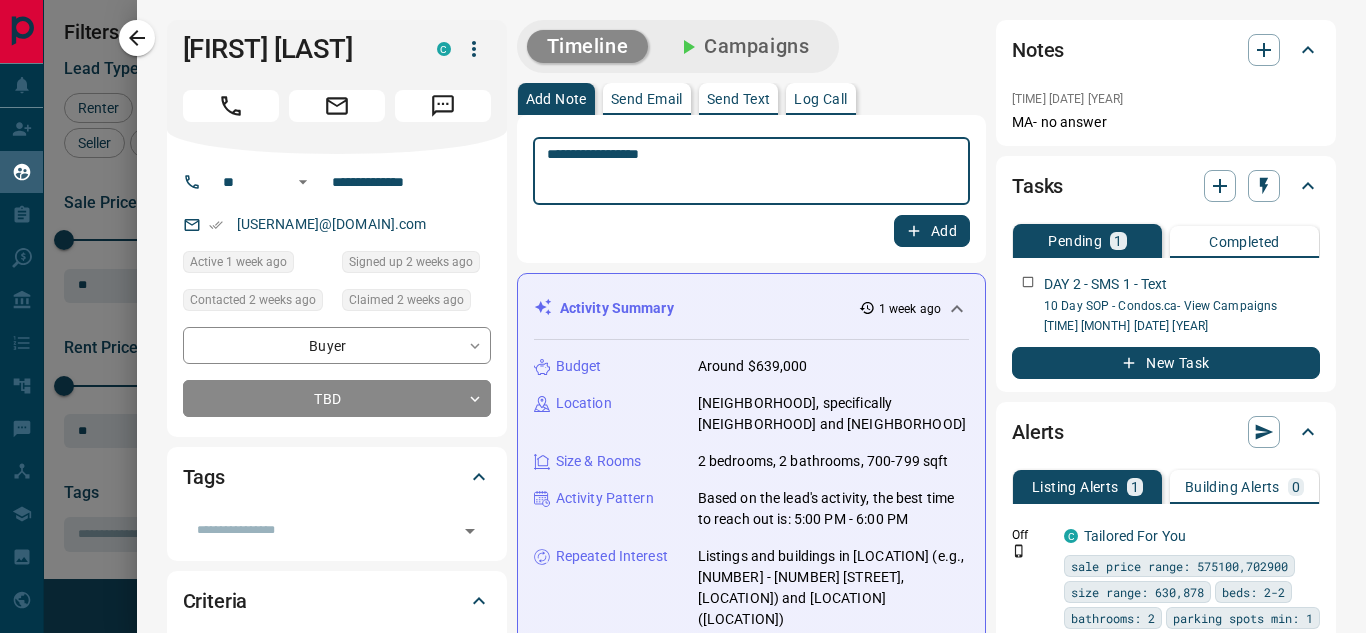 type on "**********" 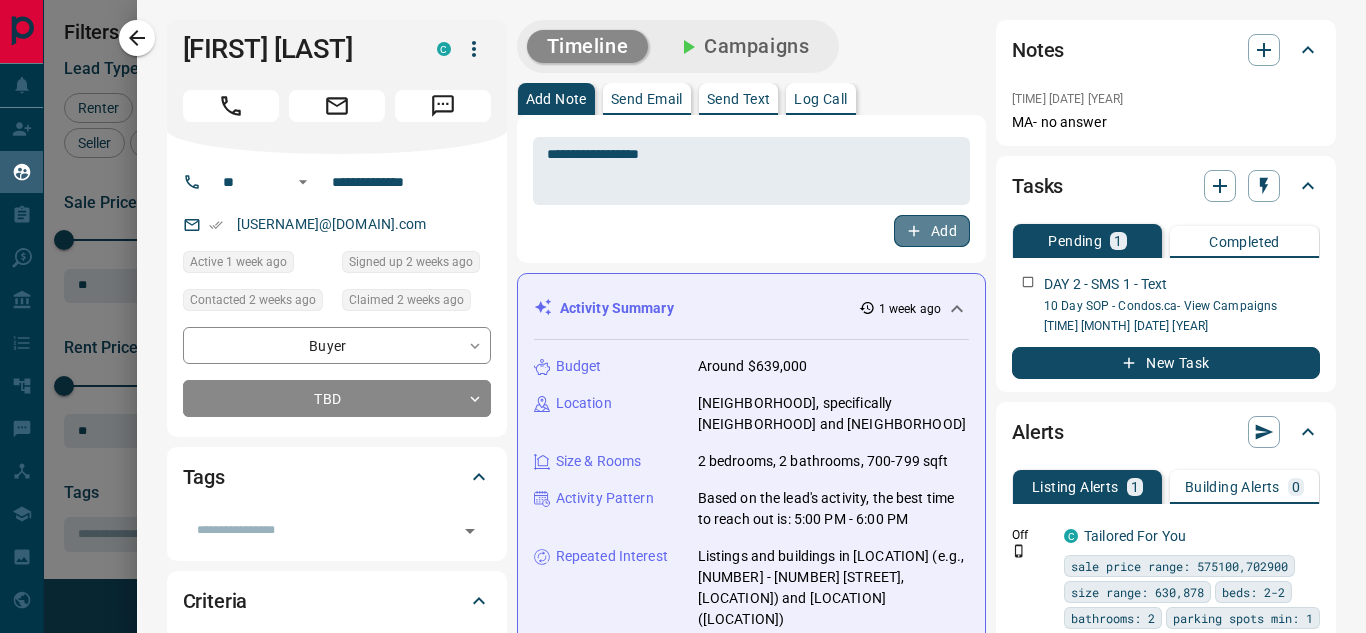 click on "Add" at bounding box center (932, 231) 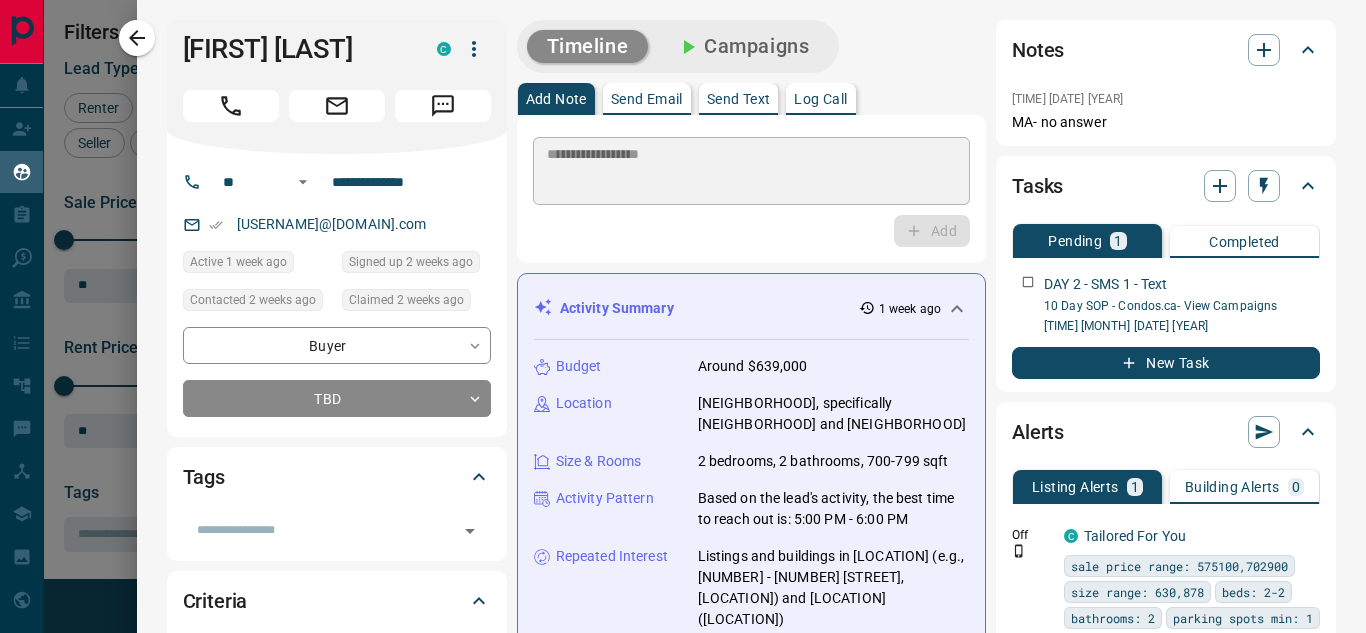 type 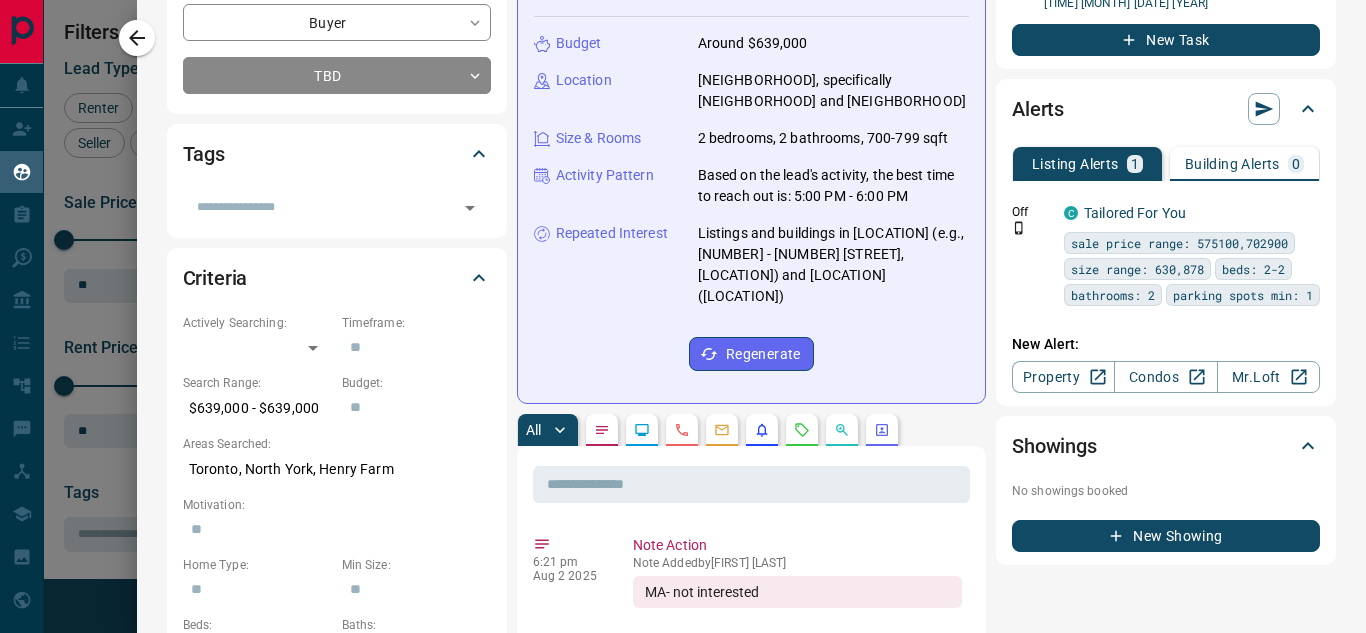 scroll, scrollTop: 330, scrollLeft: 0, axis: vertical 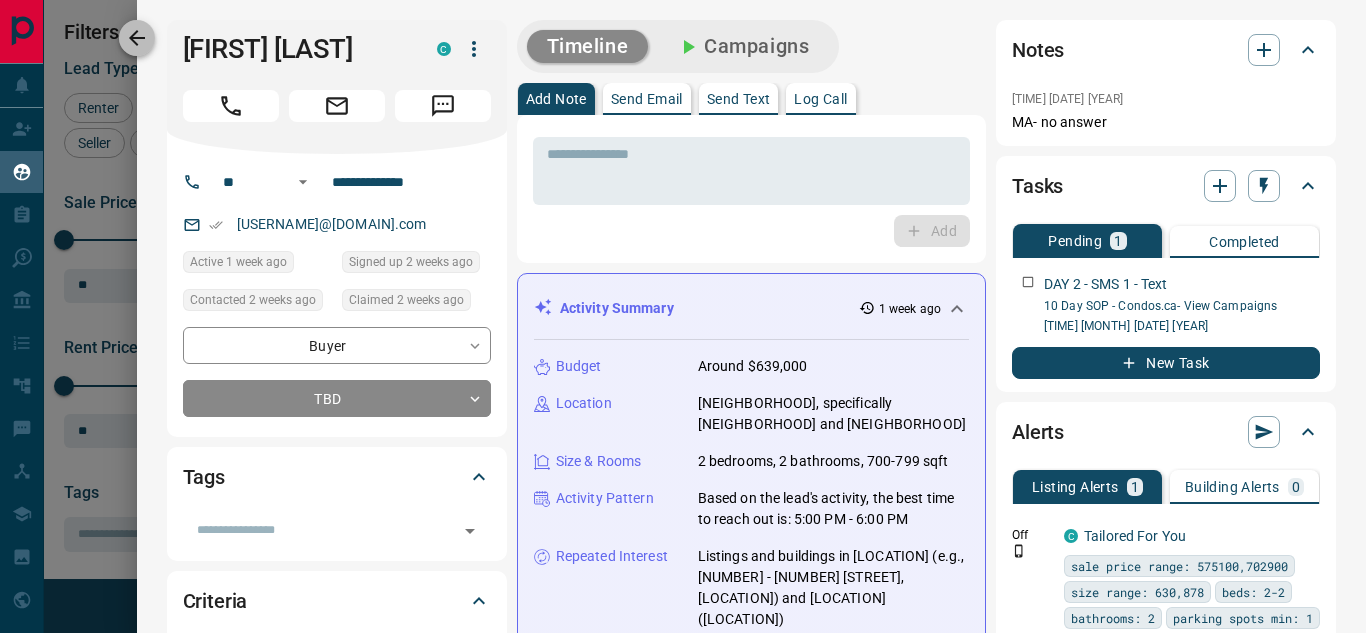 click 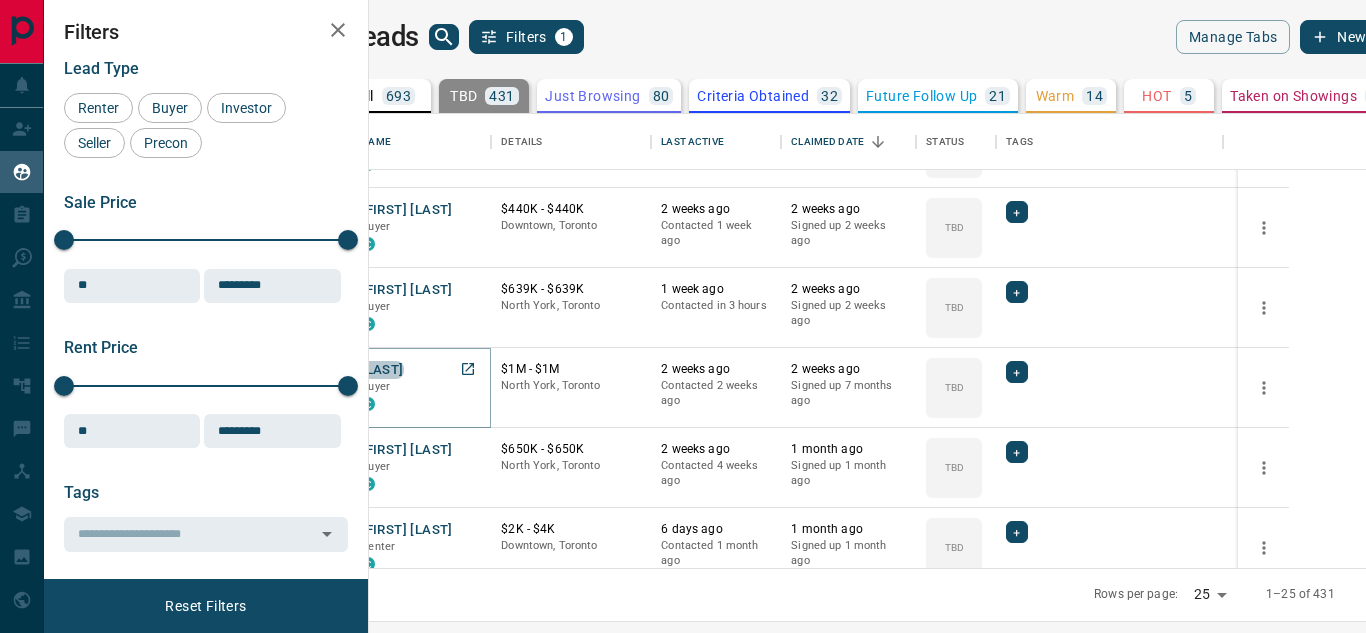 click on "[LAST]" at bounding box center [382, 370] 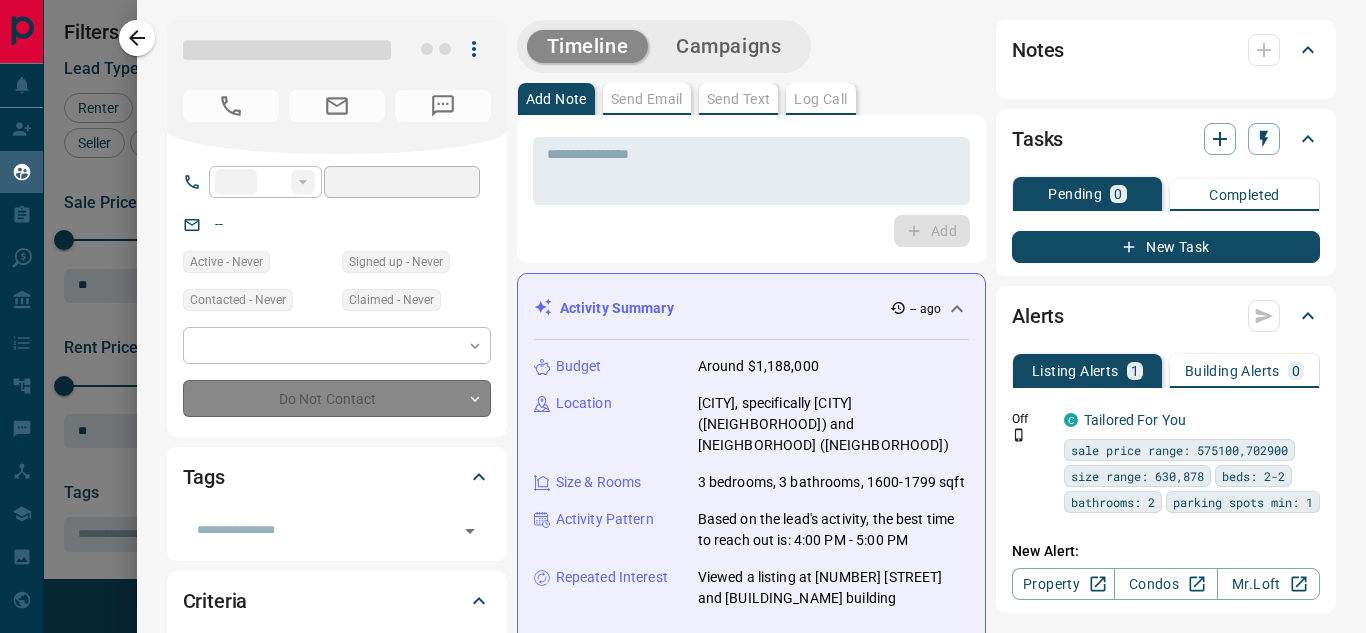 type on "**" 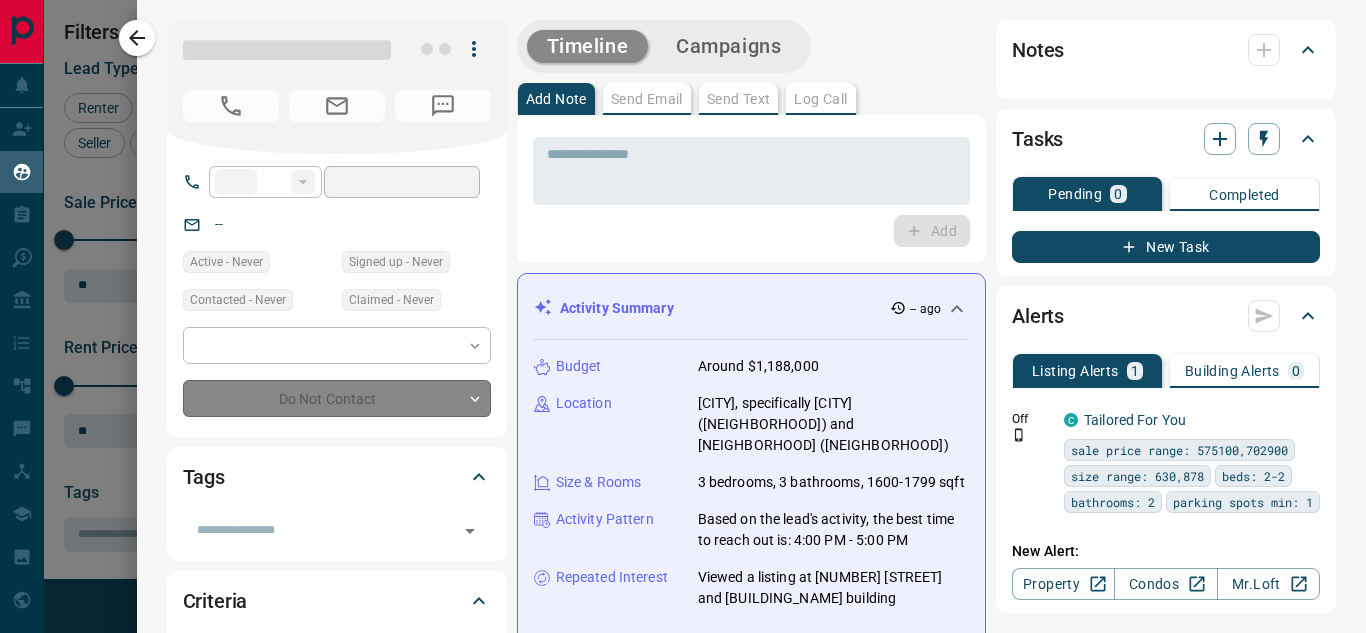 type on "**********" 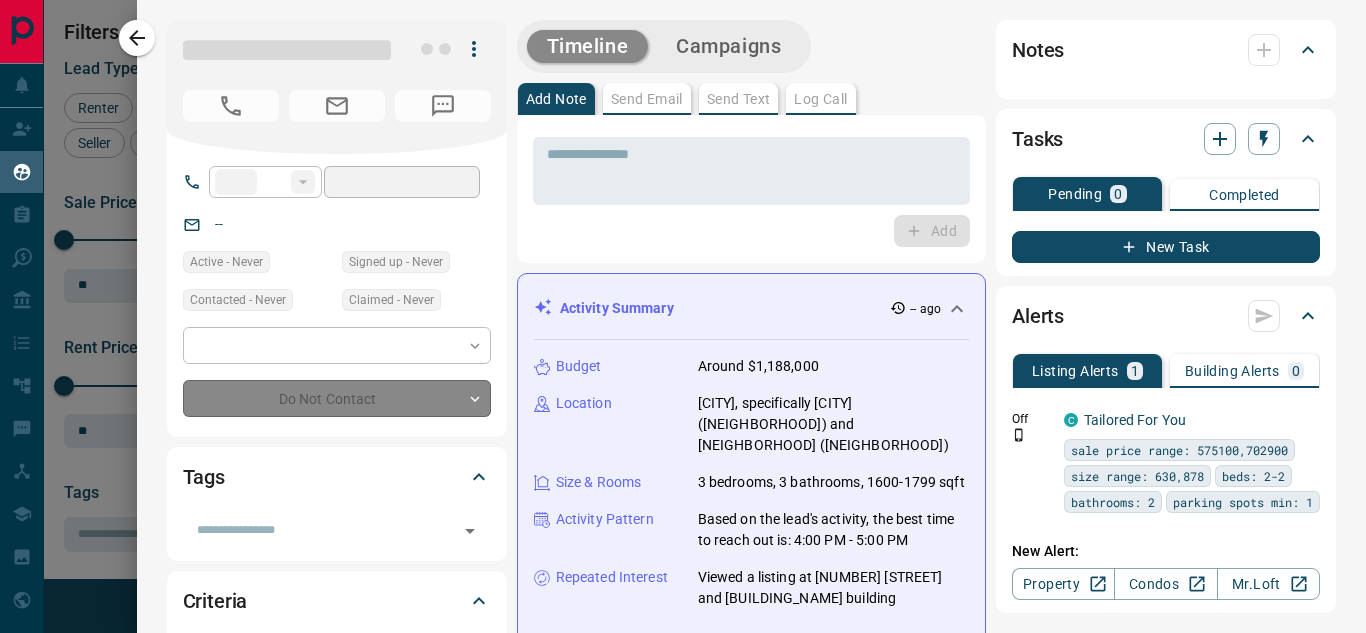 type on "**********" 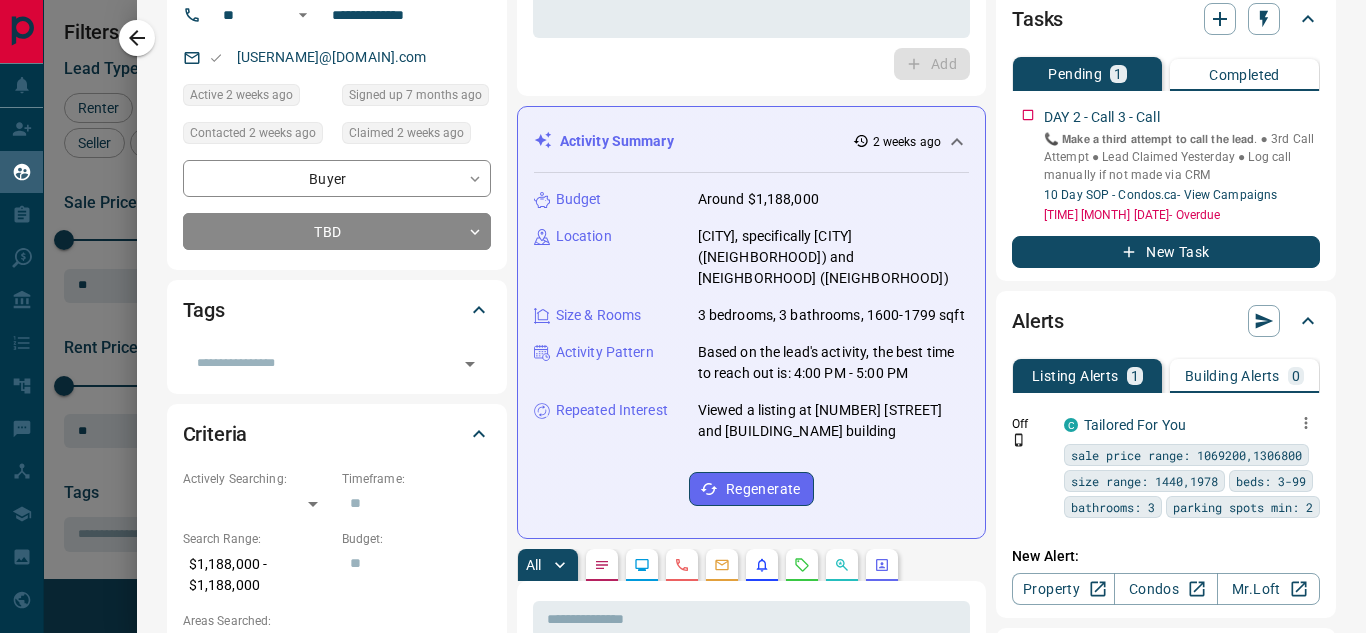 scroll, scrollTop: 157, scrollLeft: 0, axis: vertical 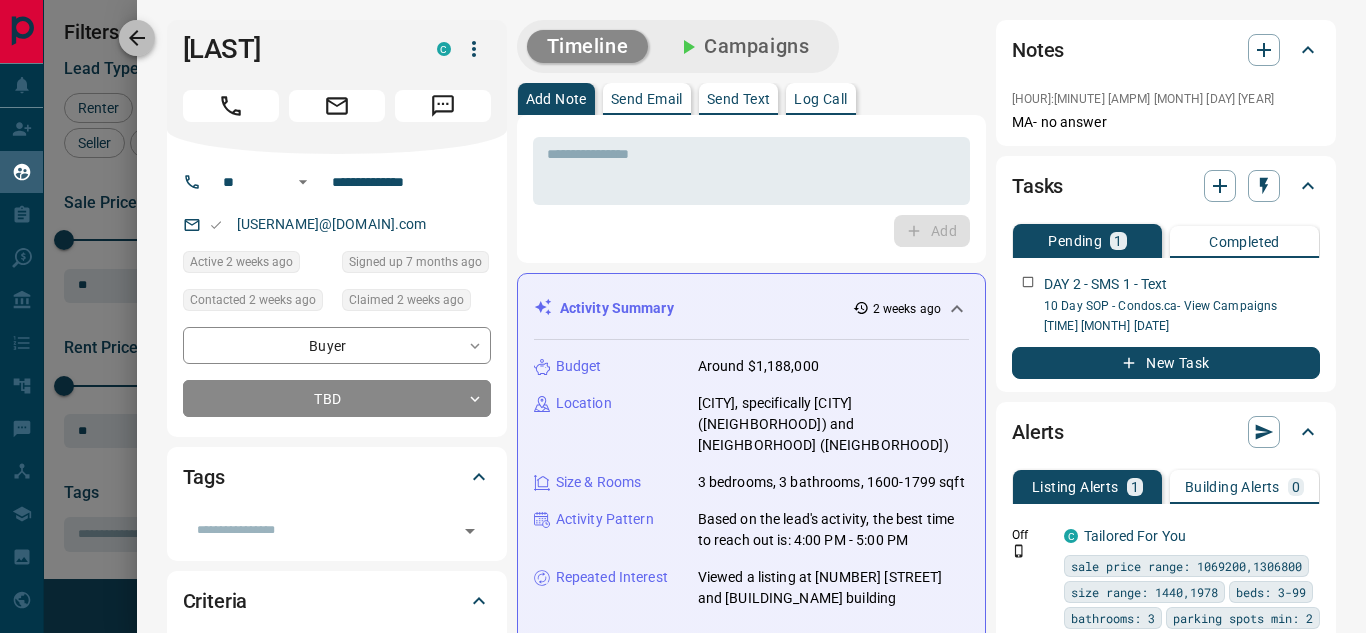 click 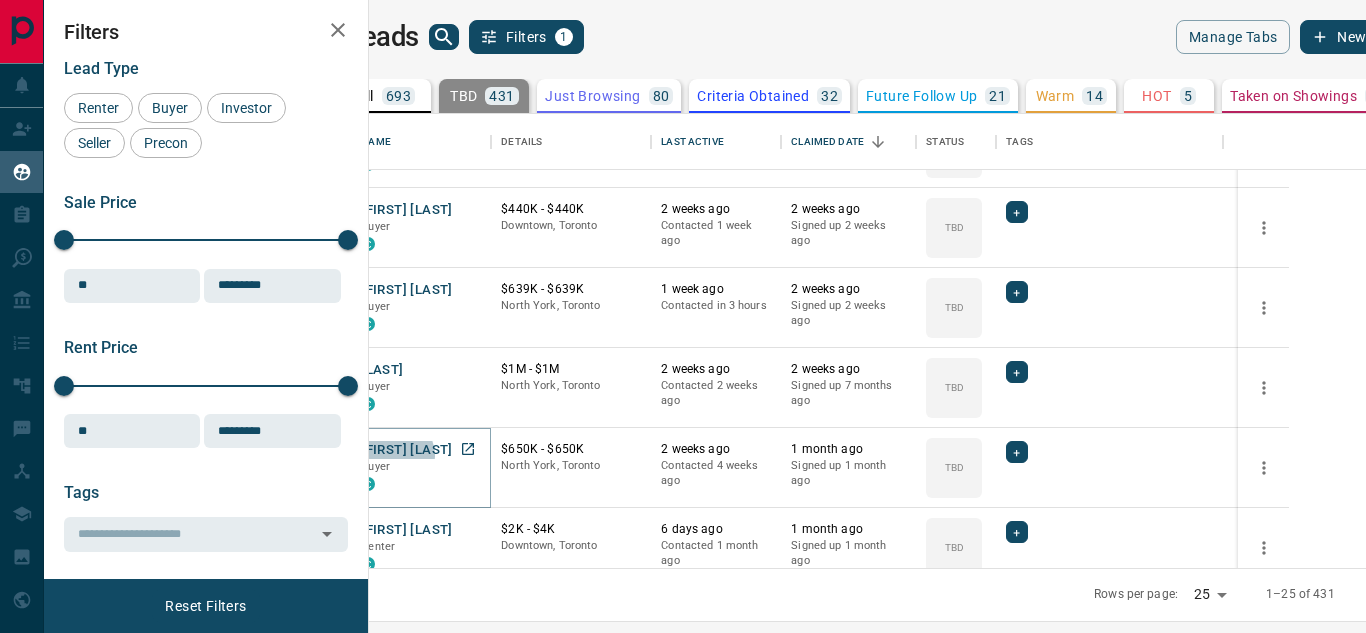 click on "[FIRST] [LAST]" at bounding box center (406, 450) 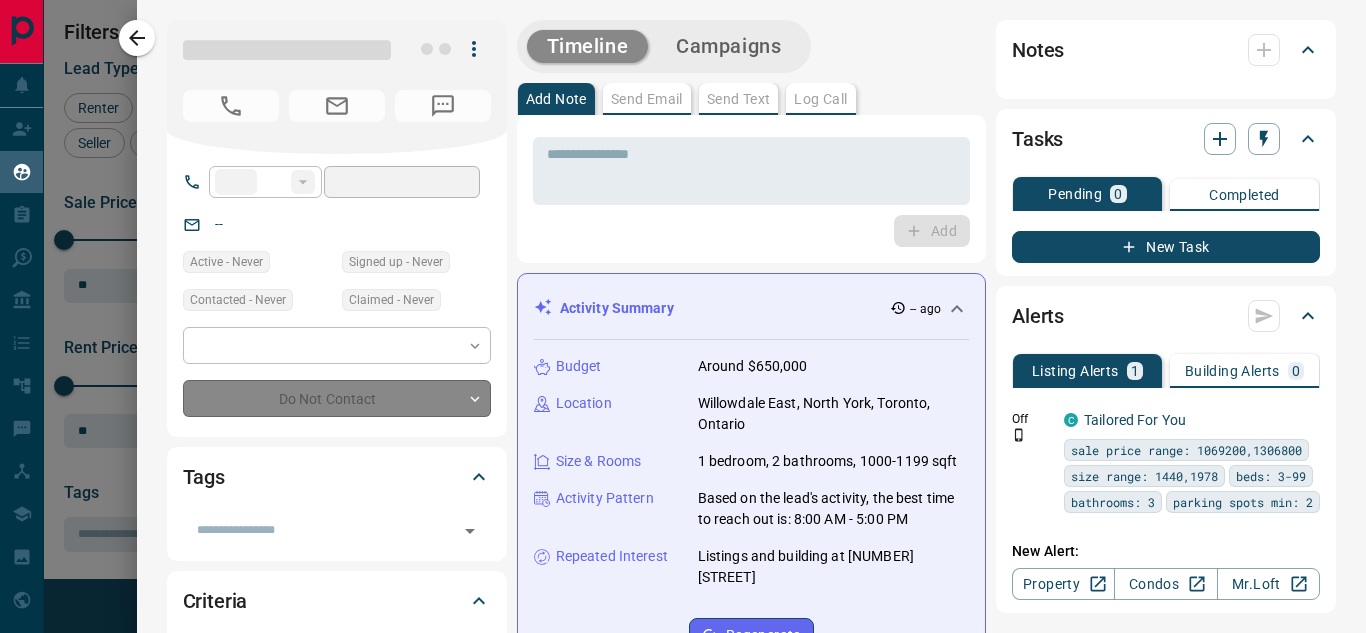 type on "**" 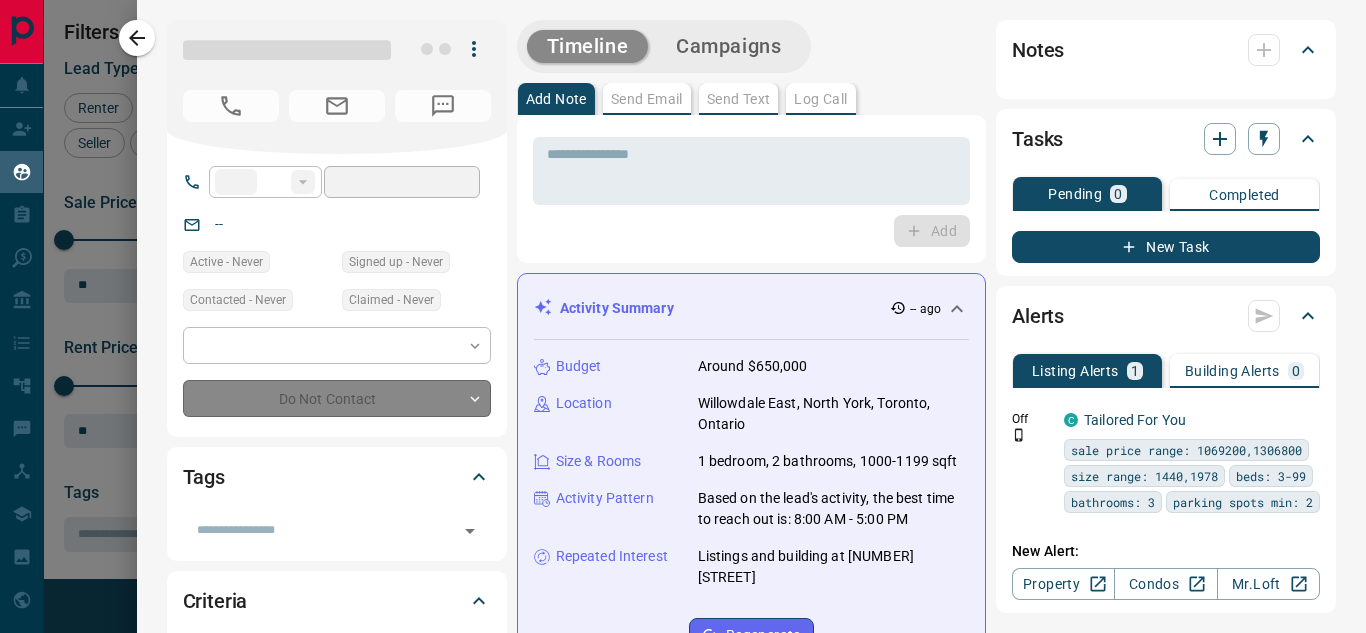 type on "**********" 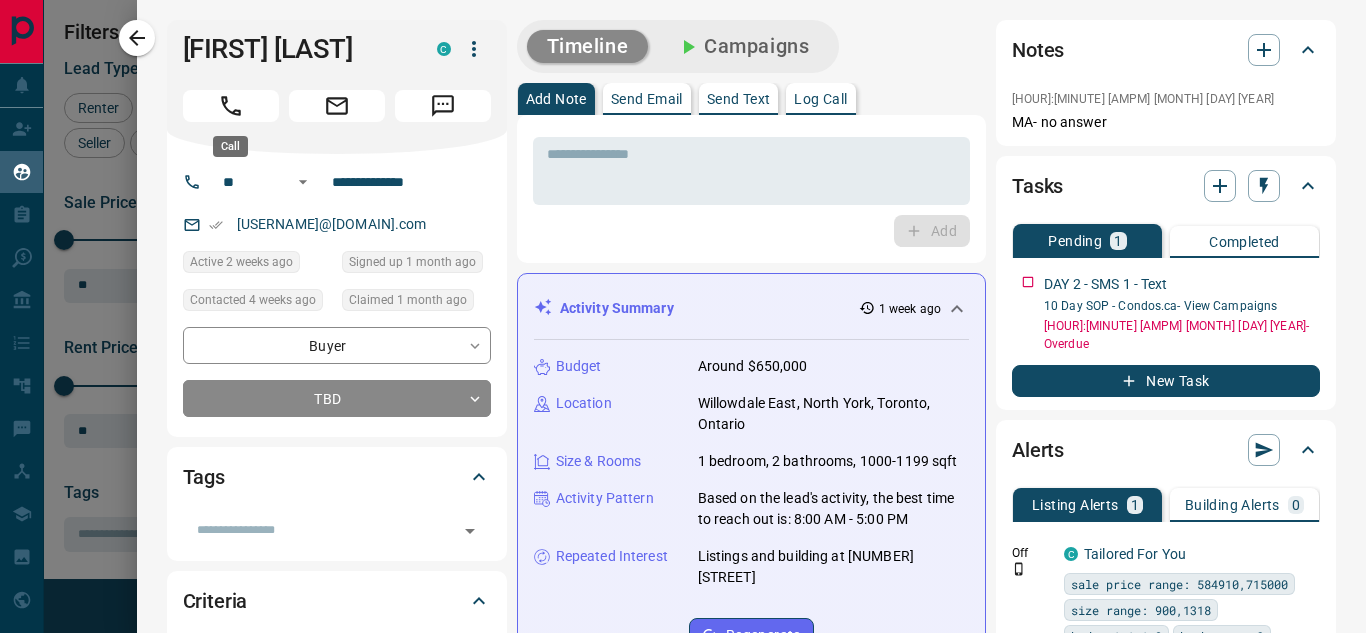 click at bounding box center [231, 106] 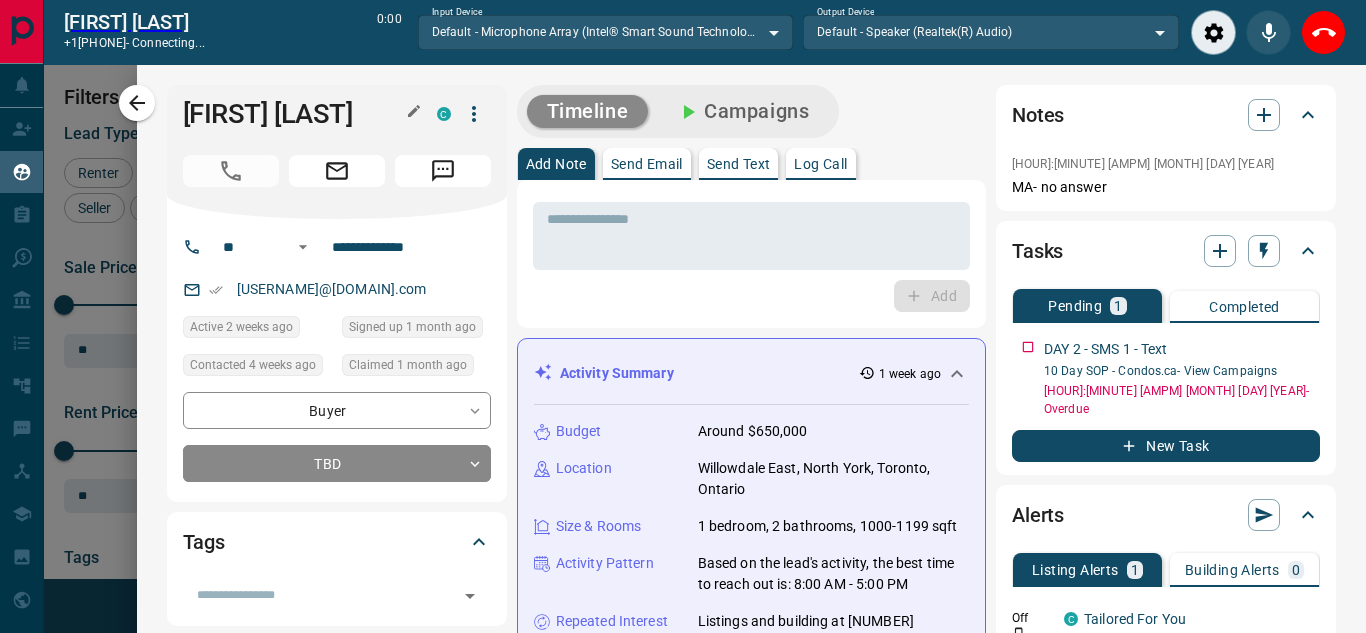scroll, scrollTop: 377, scrollLeft: 973, axis: both 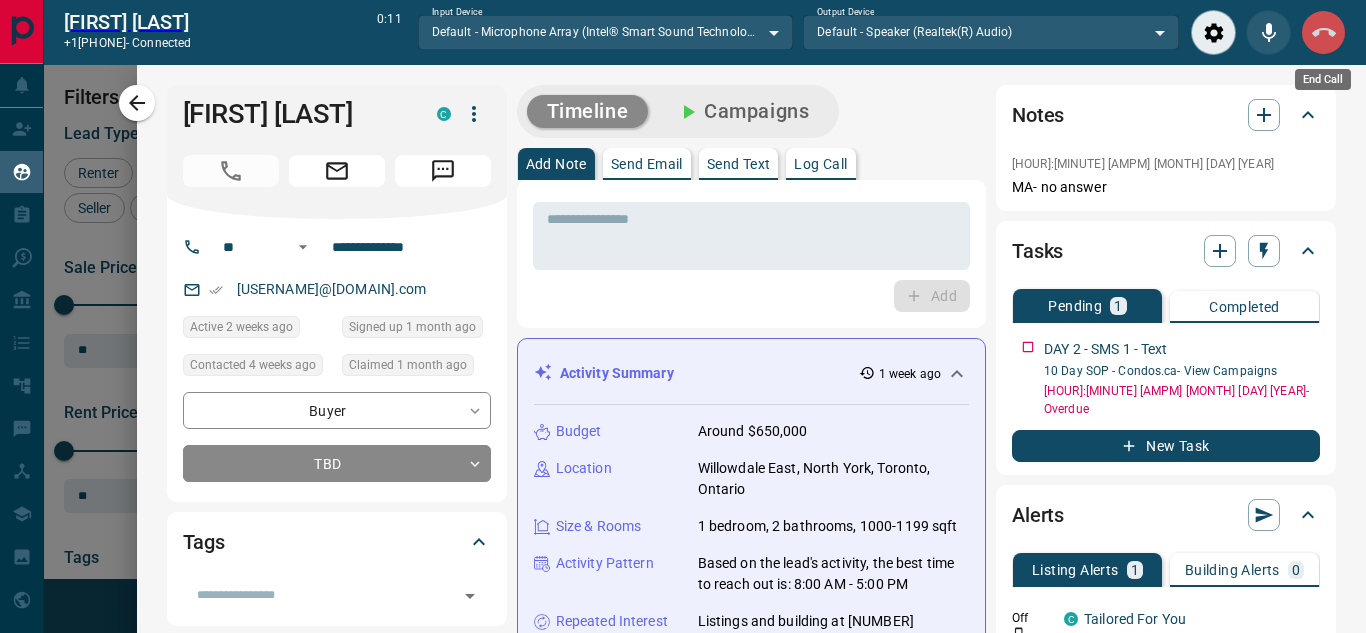 click 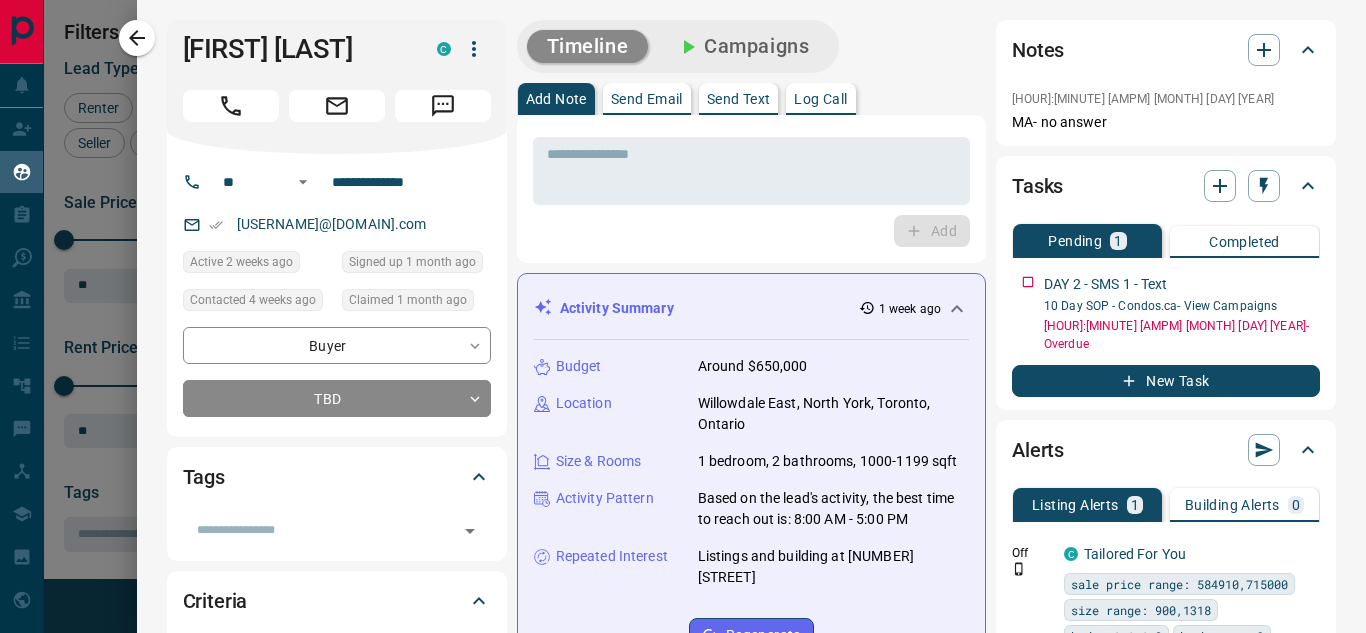 scroll, scrollTop: 16, scrollLeft: 16, axis: both 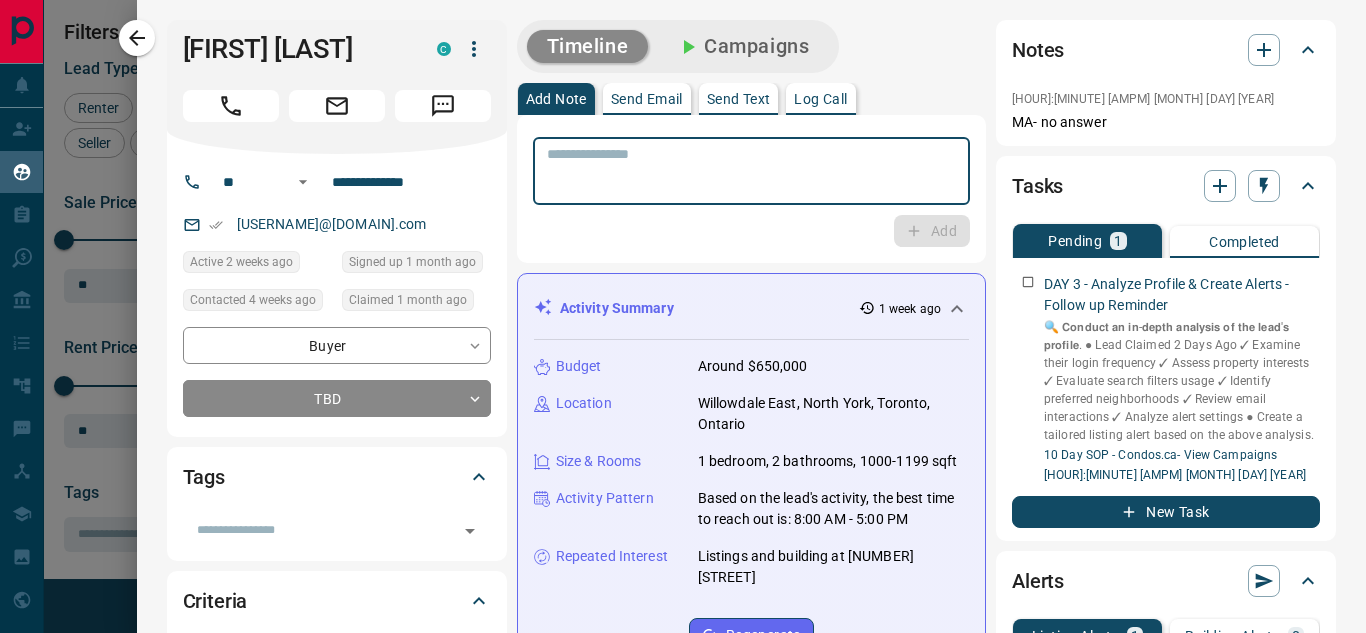 click at bounding box center [751, 171] 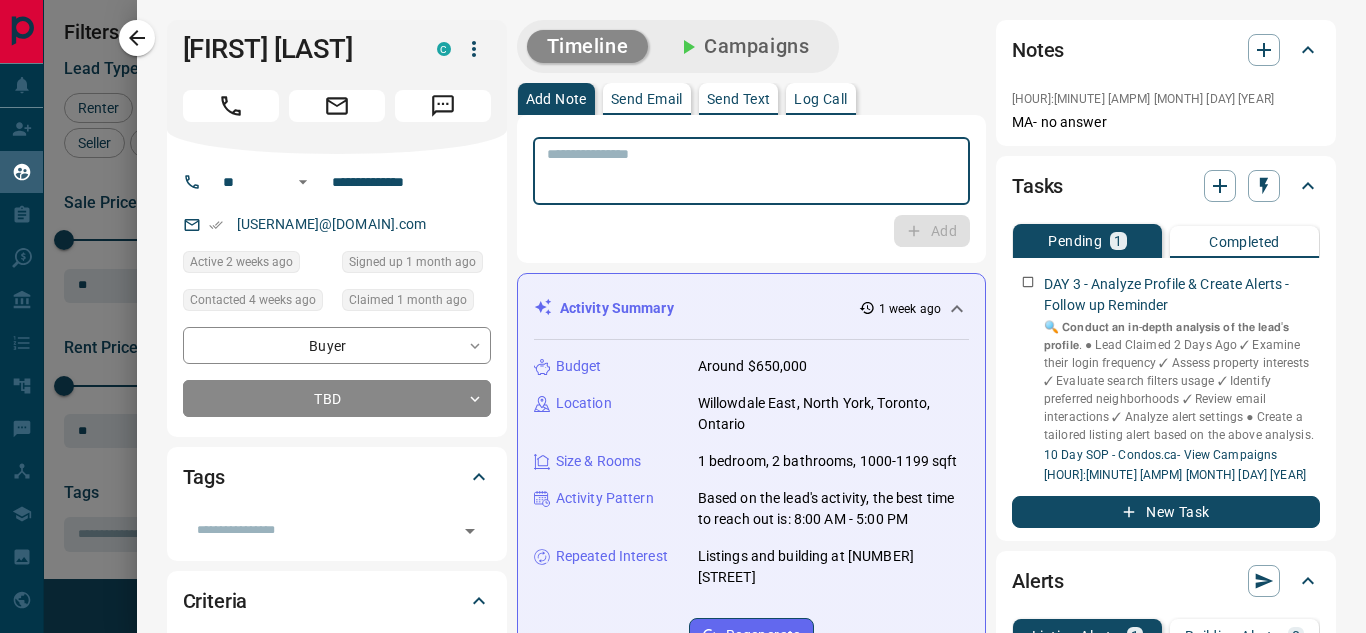 click at bounding box center [751, 171] 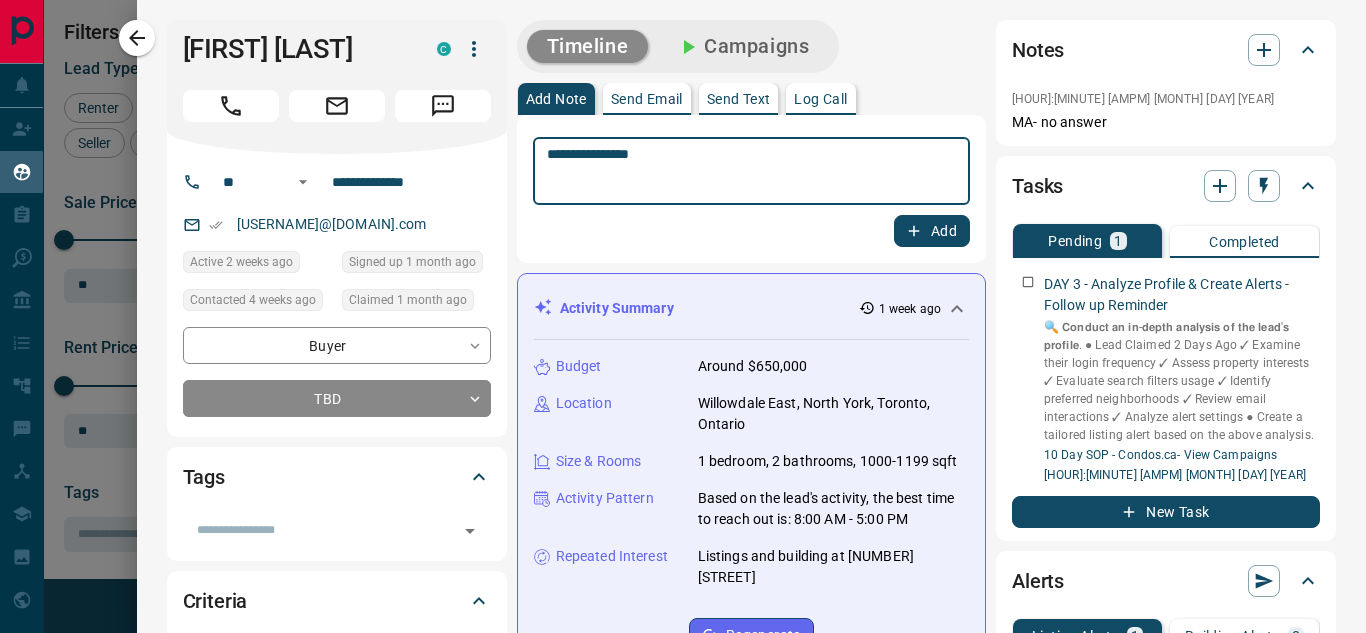 type on "**********" 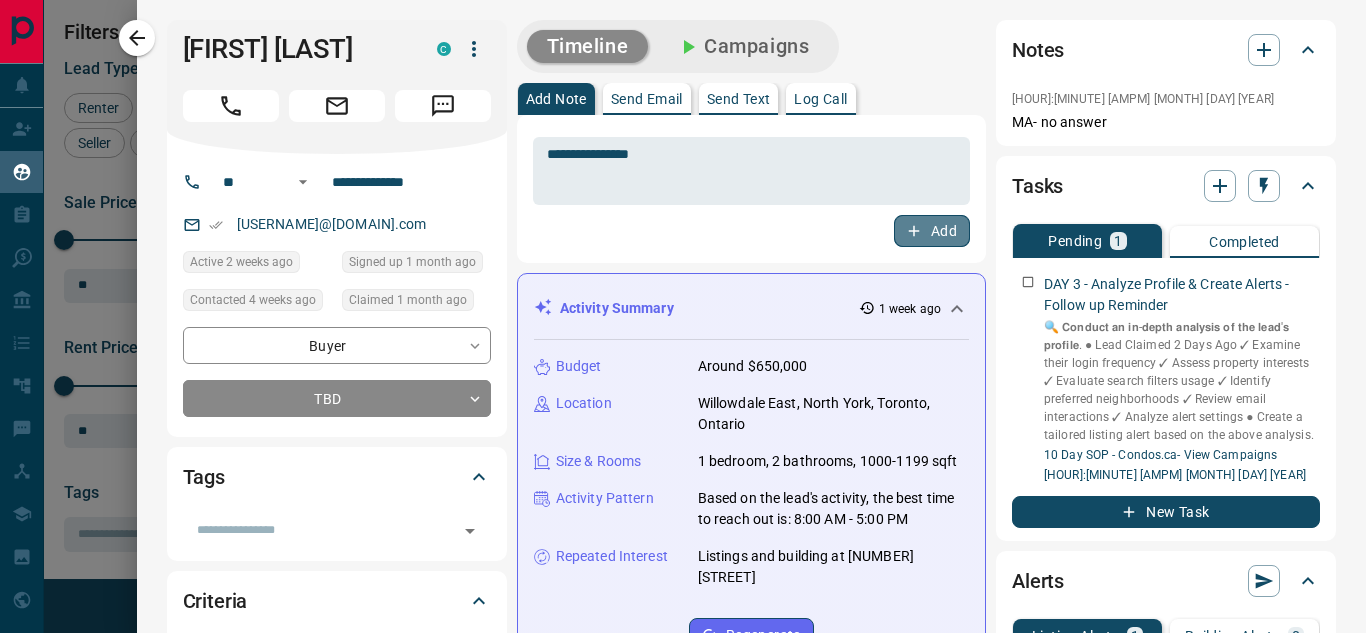 click on "Add" at bounding box center (932, 231) 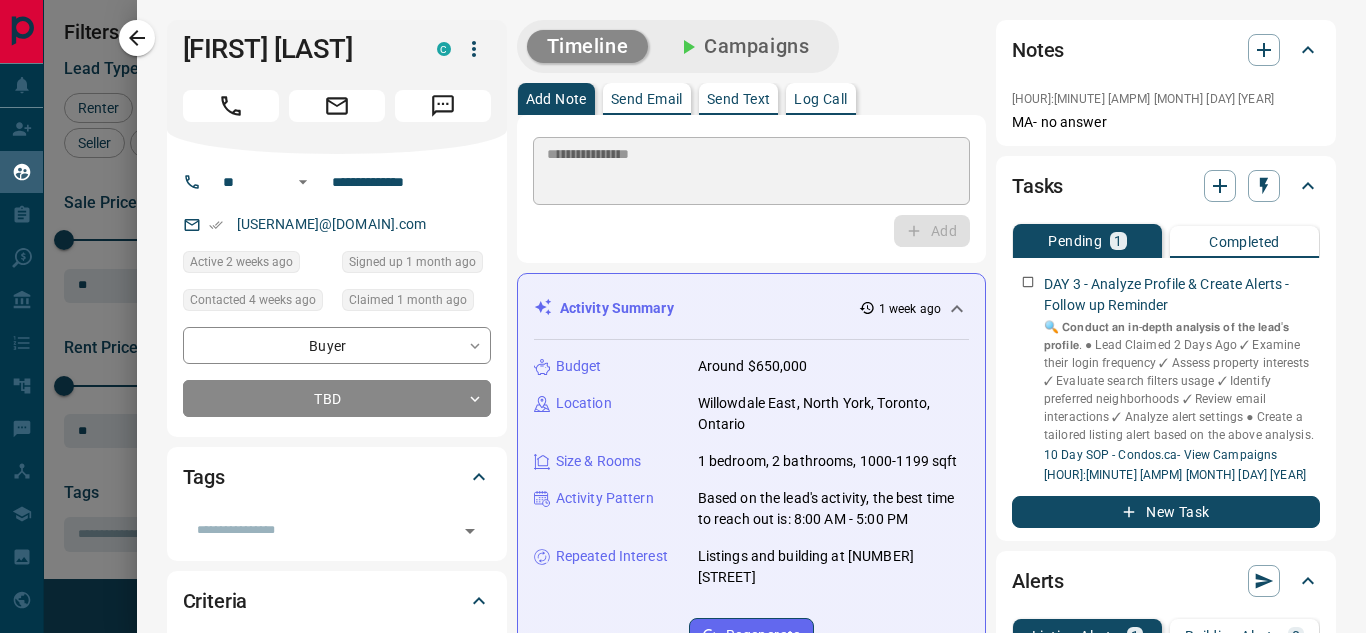 type 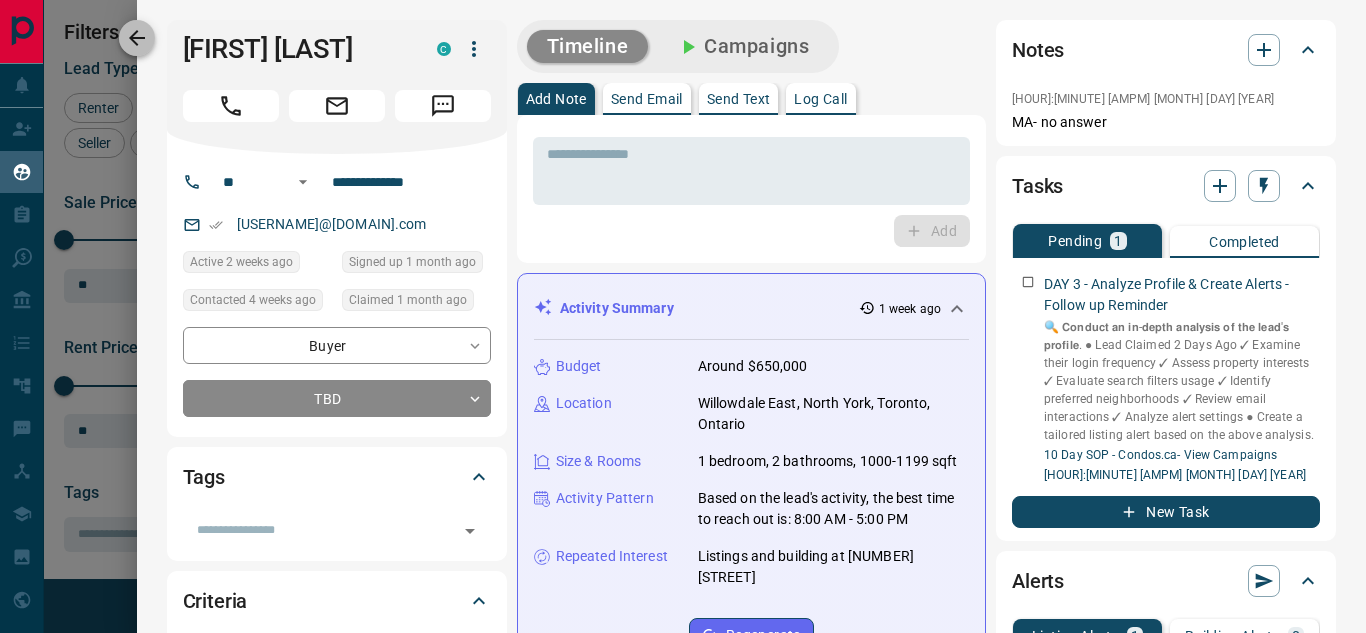 click 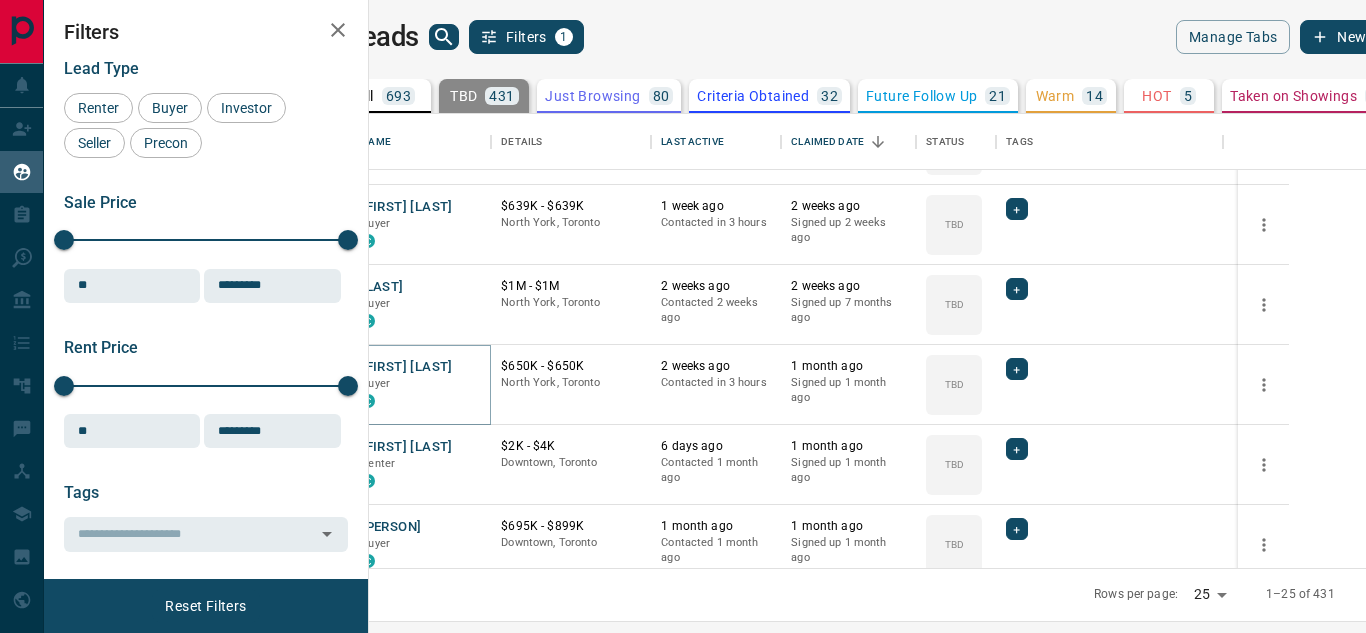 scroll, scrollTop: 1507, scrollLeft: 0, axis: vertical 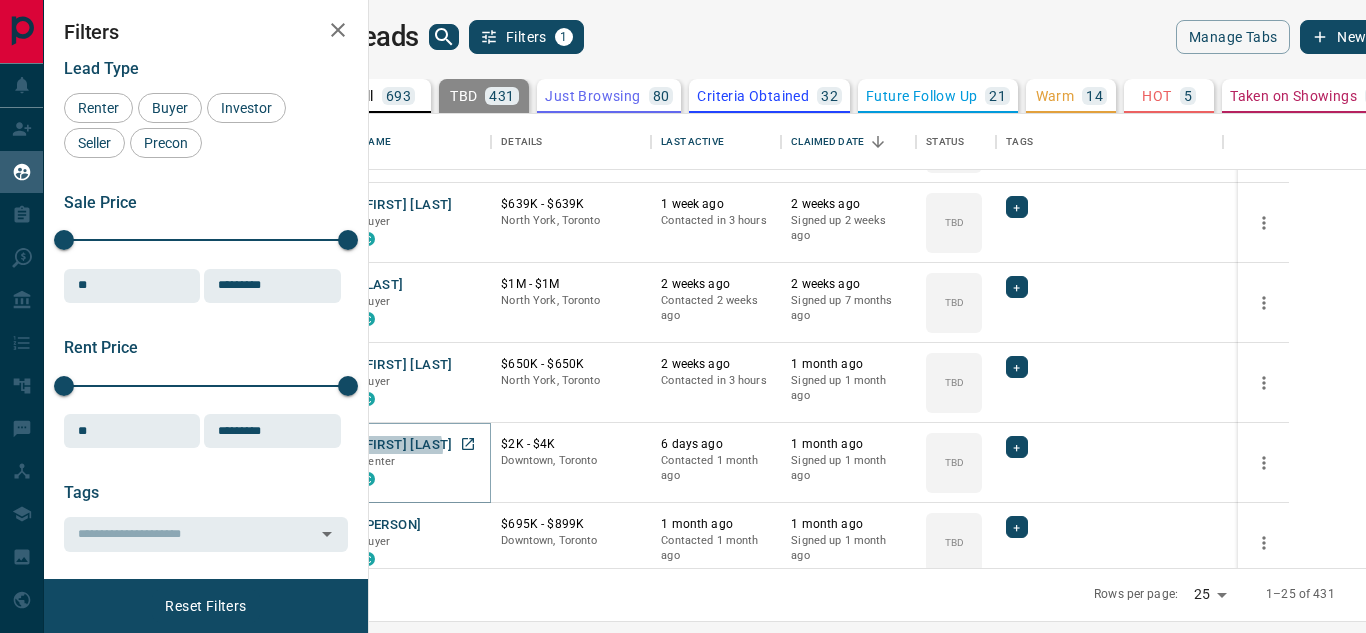 click on "[FIRST] [LAST]" at bounding box center (406, 445) 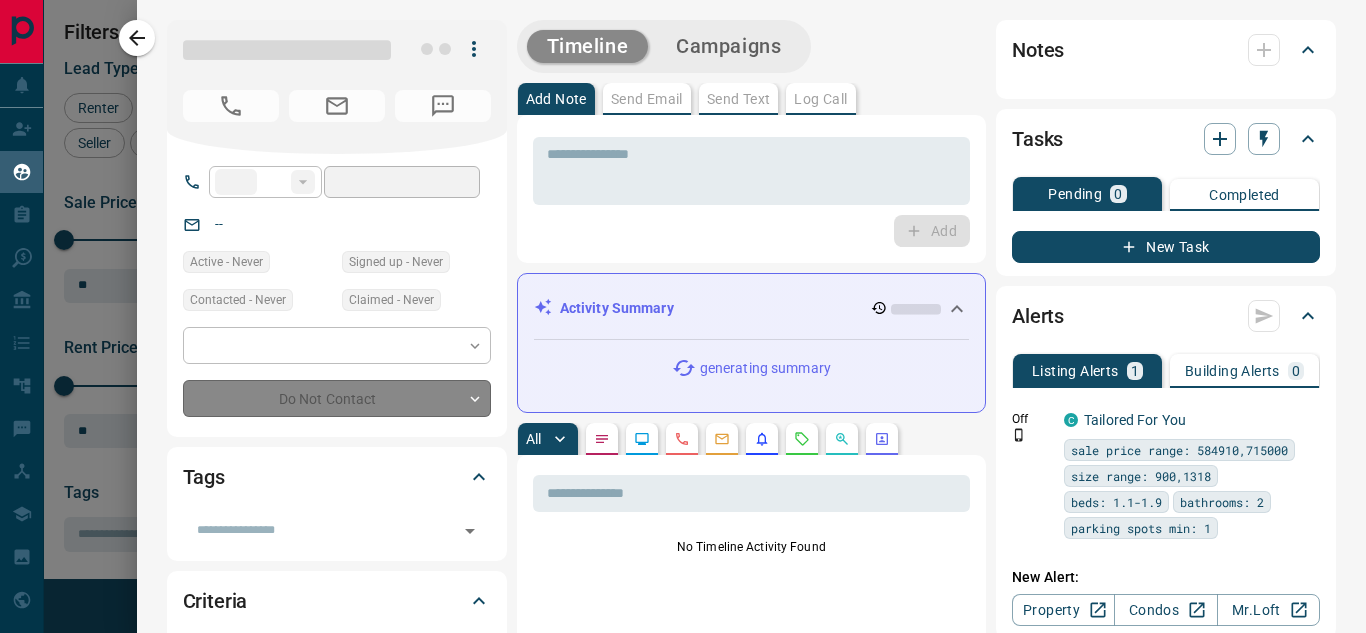 type on "**" 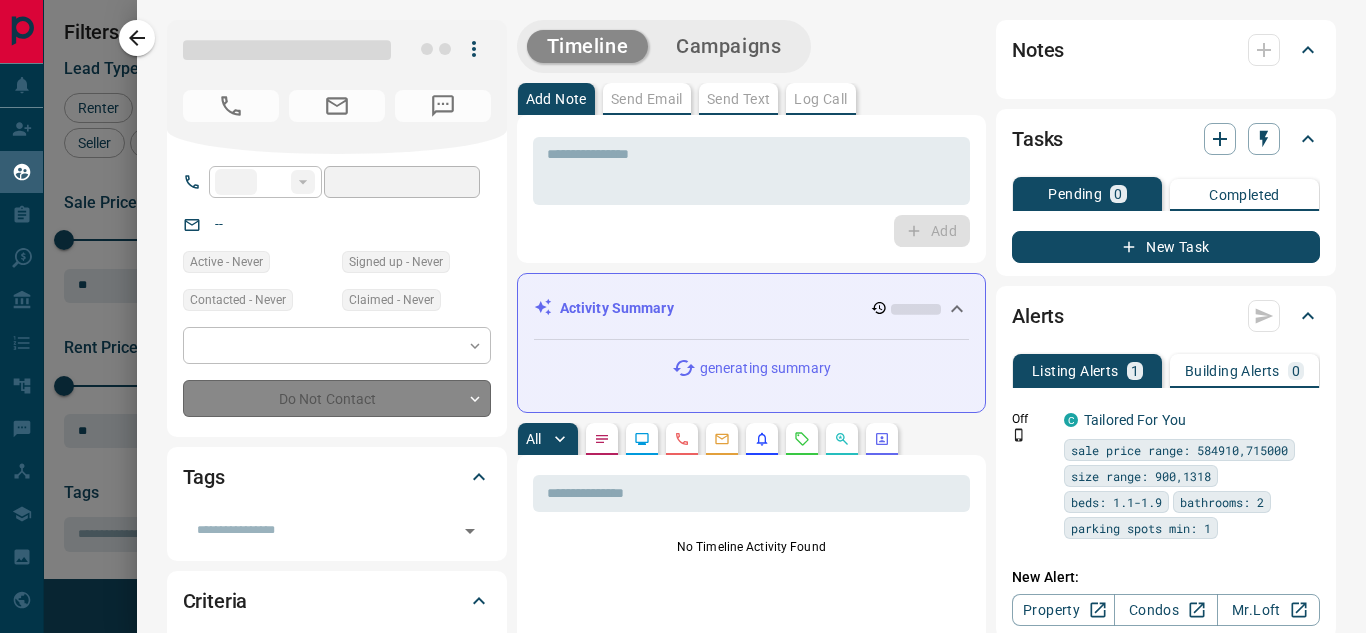 type on "**********" 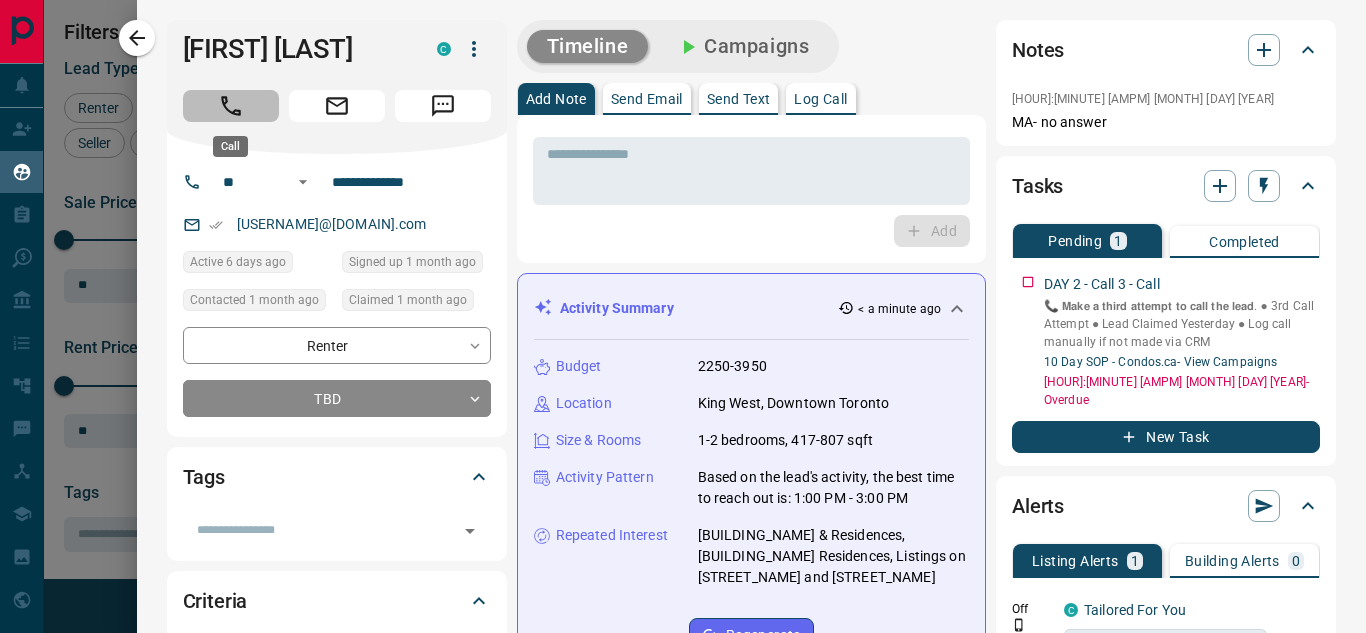 click at bounding box center (231, 106) 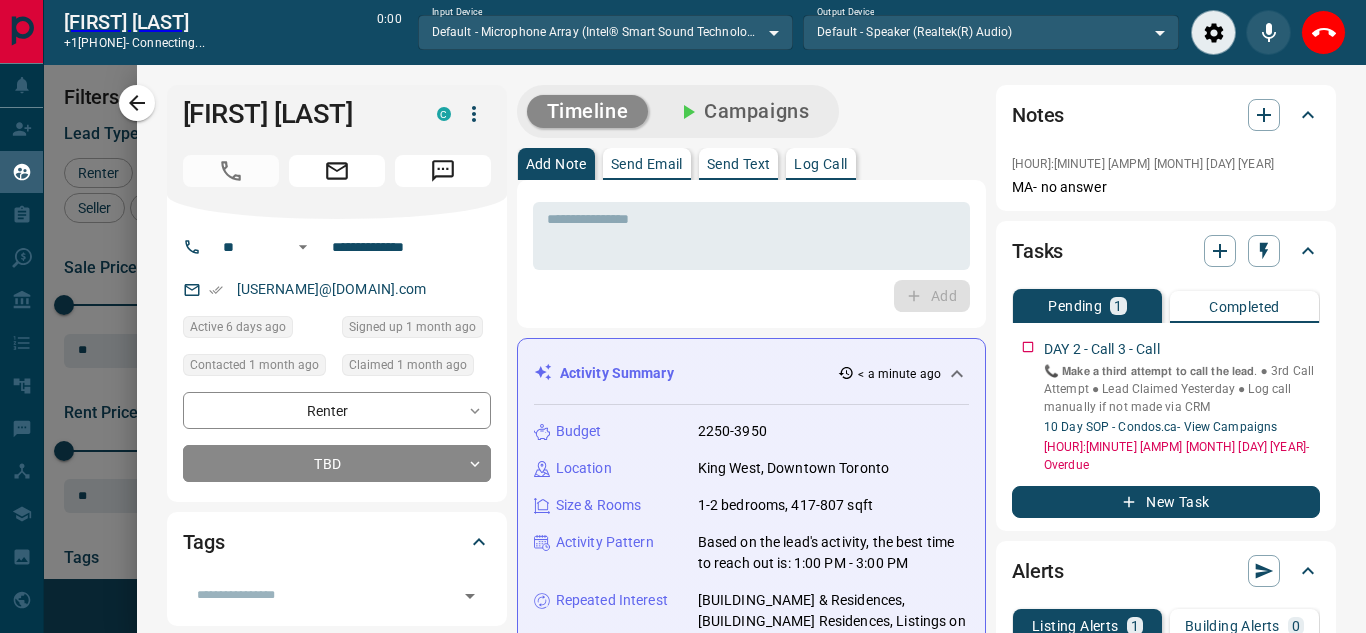 scroll, scrollTop: 377, scrollLeft: 973, axis: both 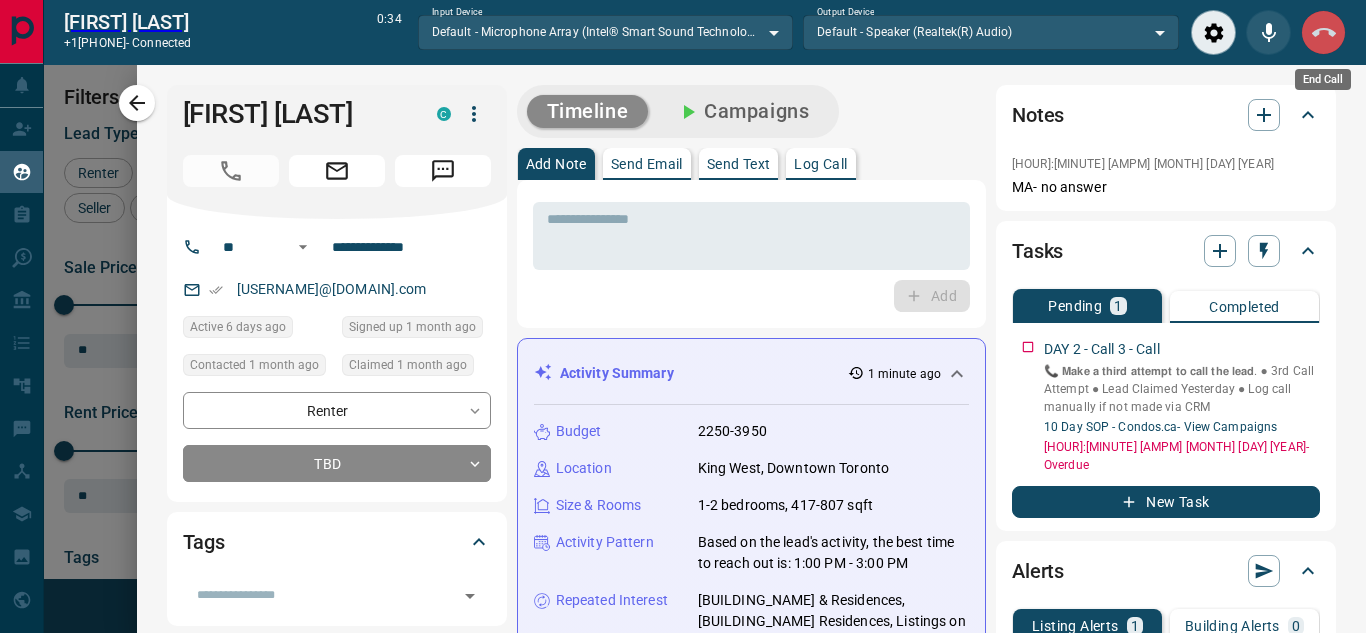 click 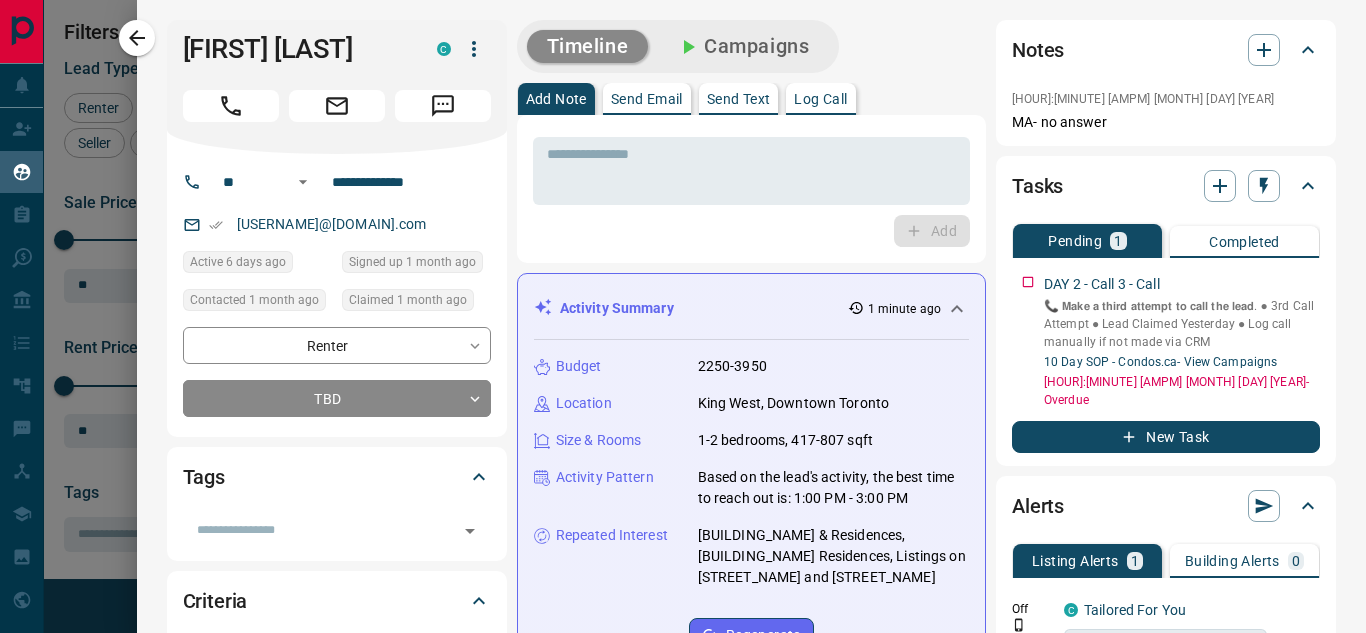 scroll, scrollTop: 16, scrollLeft: 16, axis: both 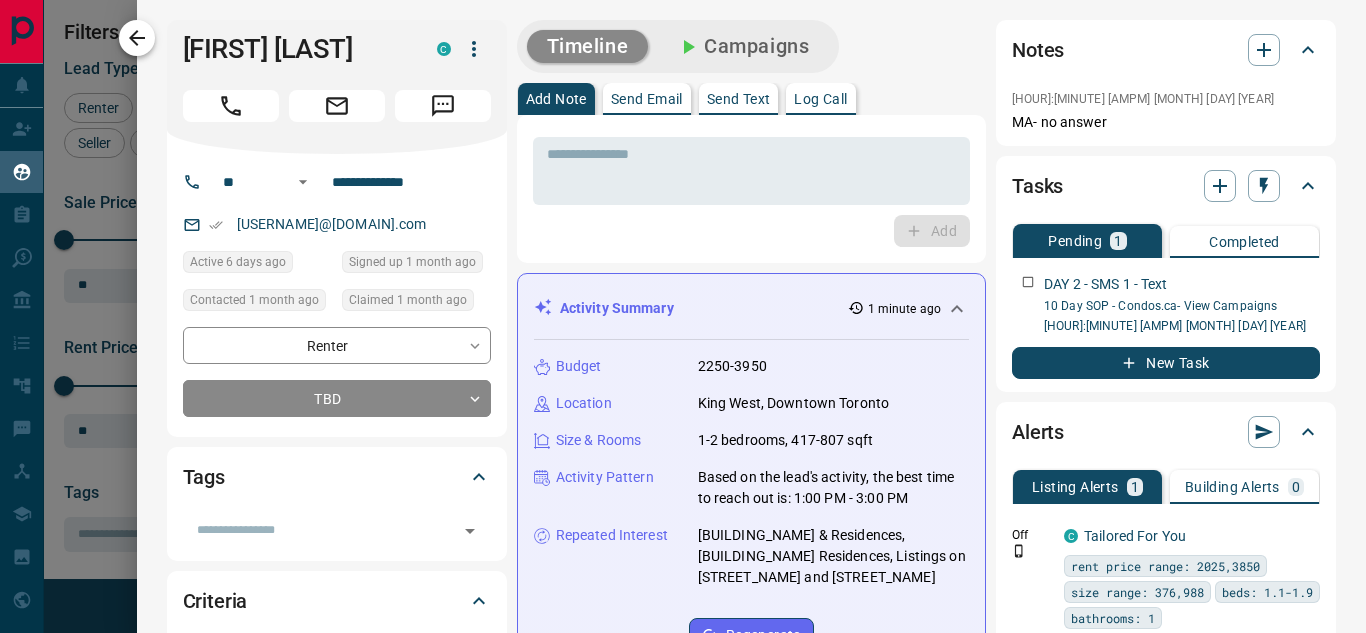click 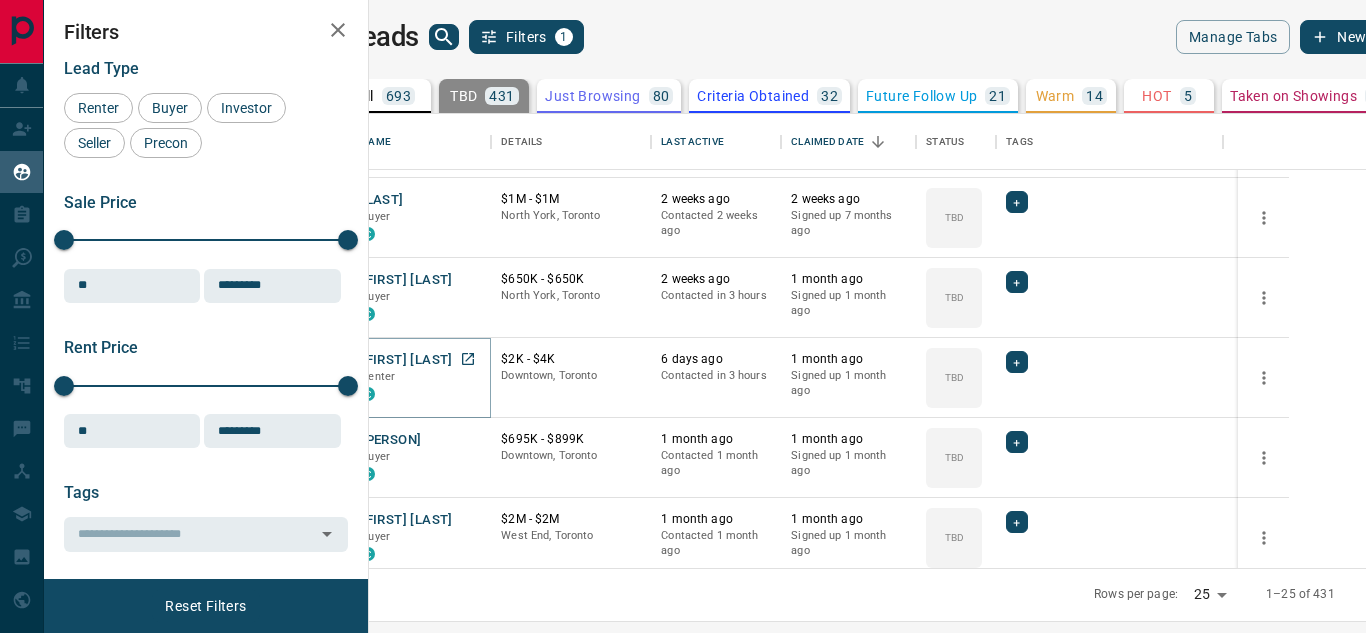 scroll, scrollTop: 1594, scrollLeft: 0, axis: vertical 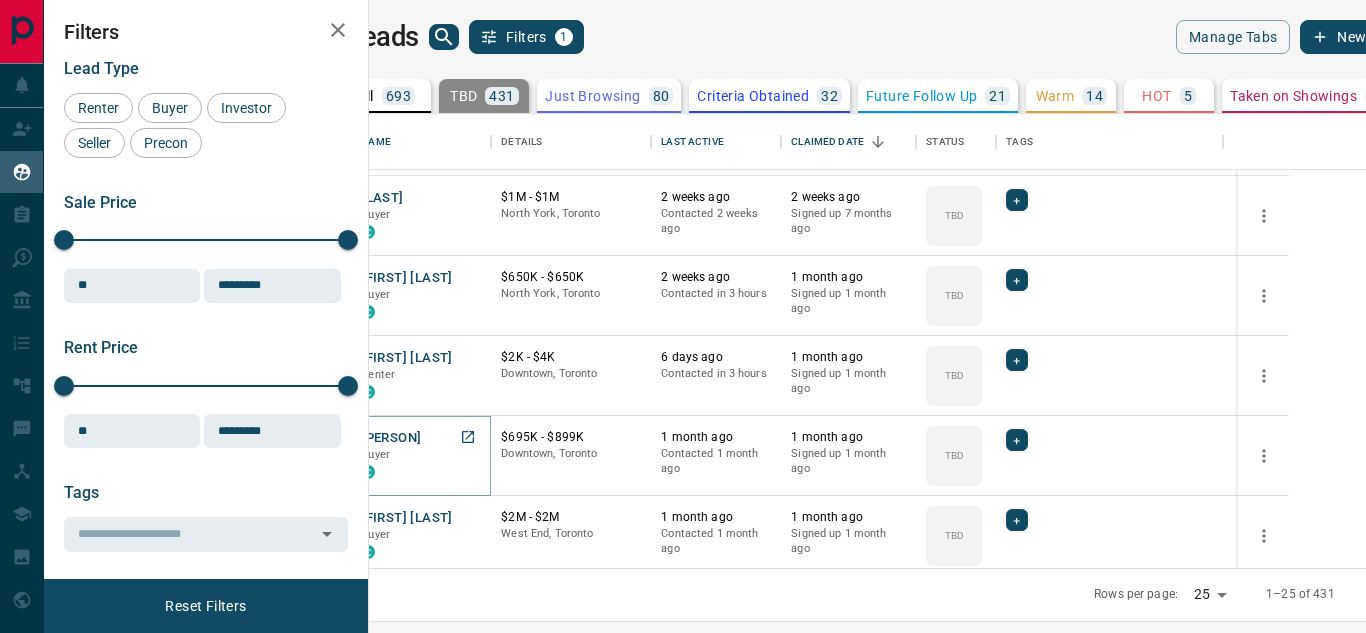 click on "[PERSON]" at bounding box center (391, 438) 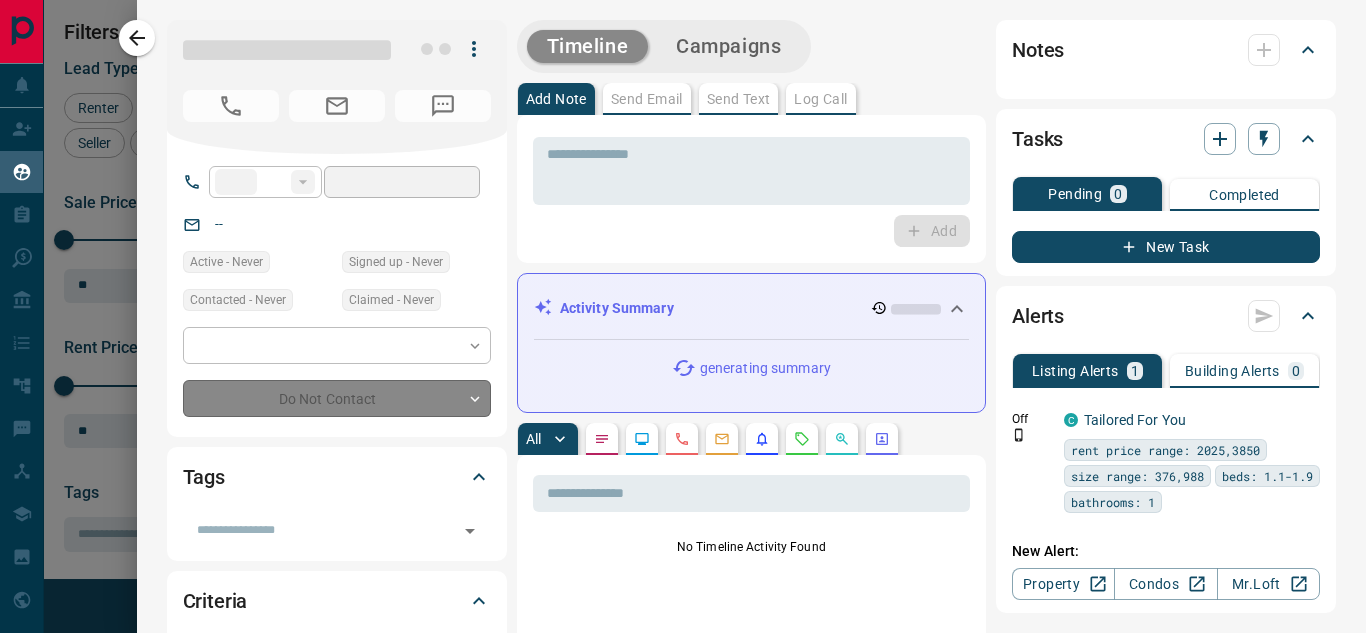 type on "**" 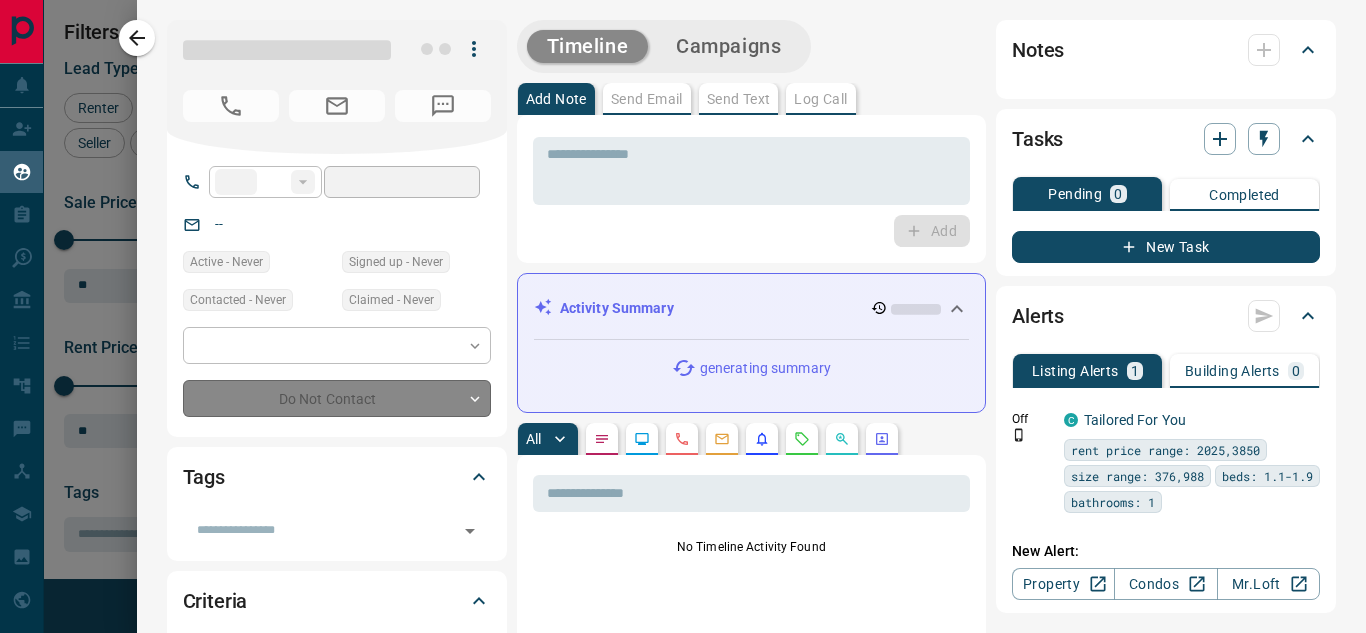 type on "**********" 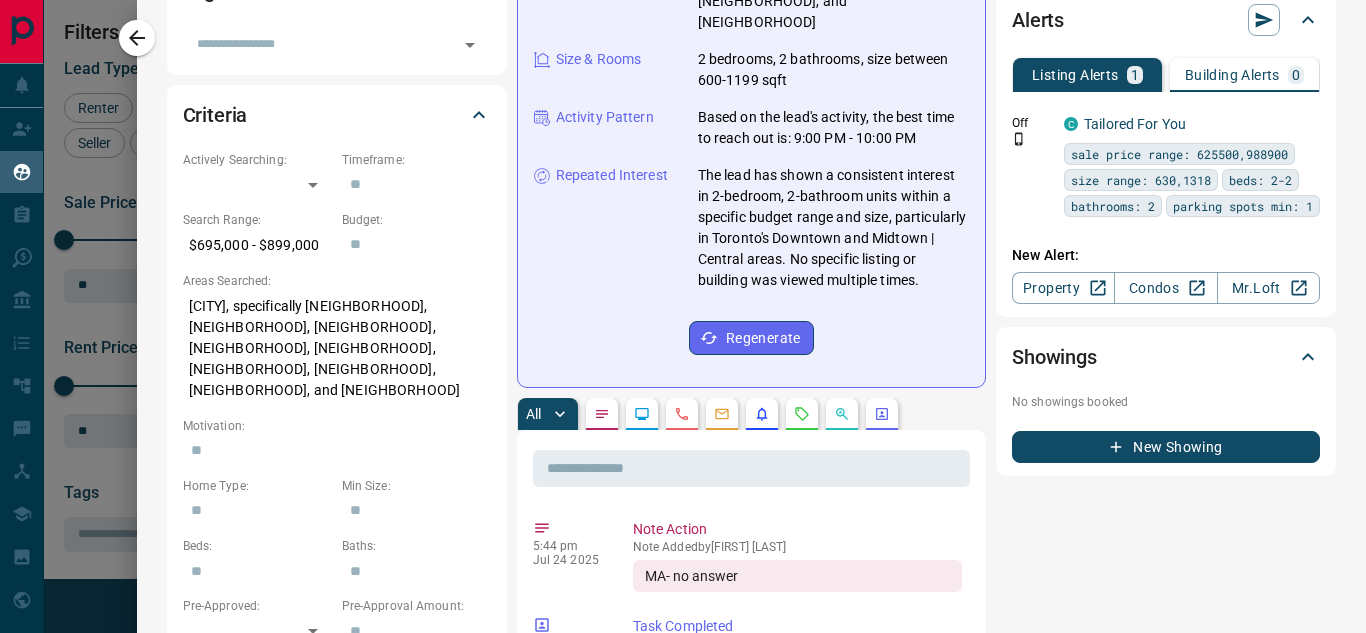 scroll, scrollTop: 0, scrollLeft: 0, axis: both 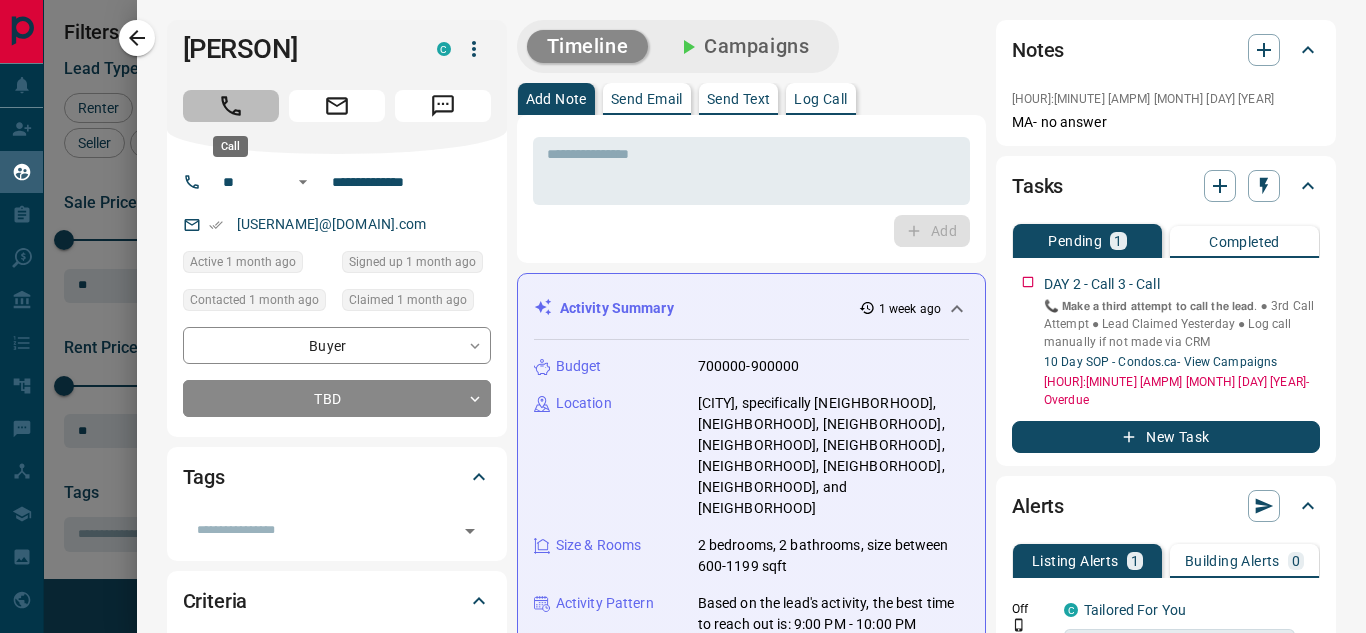 click at bounding box center (231, 106) 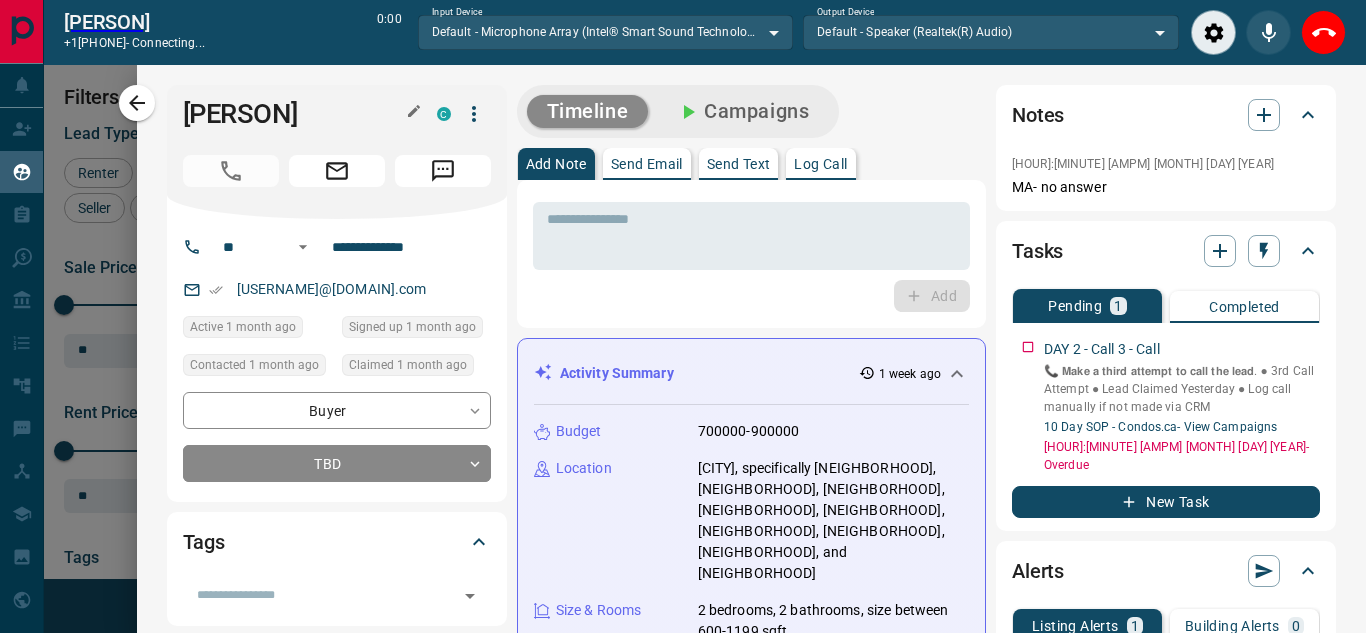 scroll, scrollTop: 377, scrollLeft: 973, axis: both 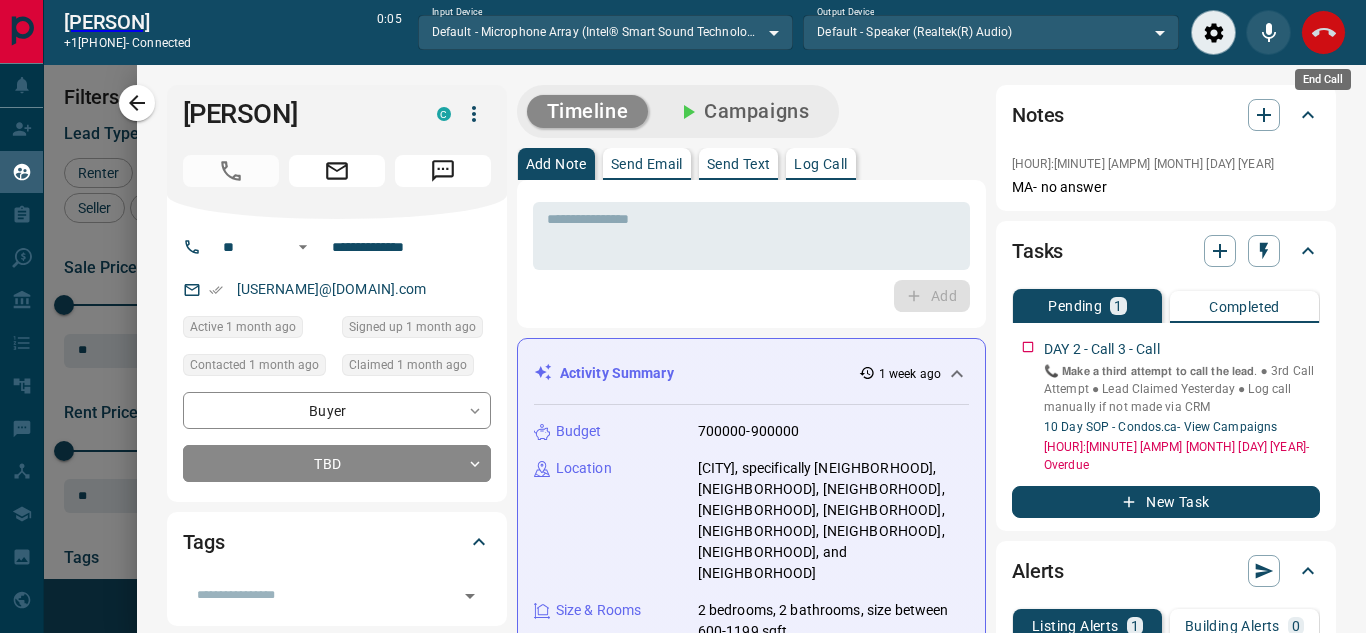 click at bounding box center (1323, 32) 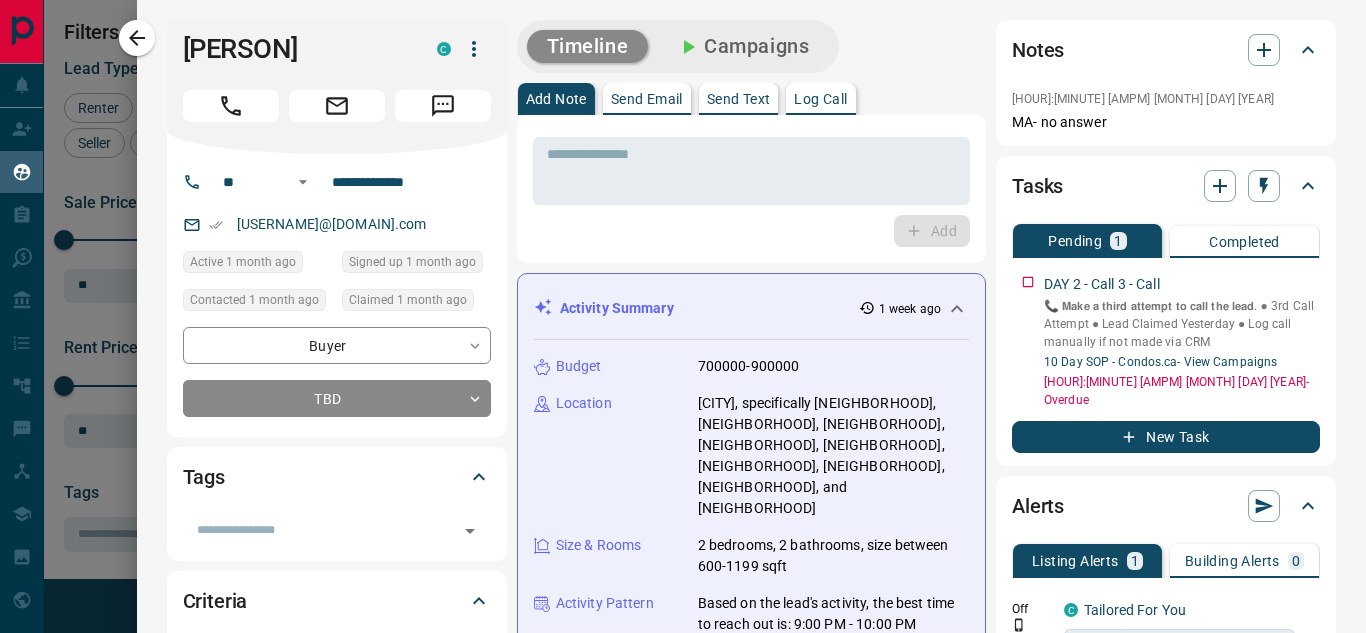 scroll, scrollTop: 16, scrollLeft: 16, axis: both 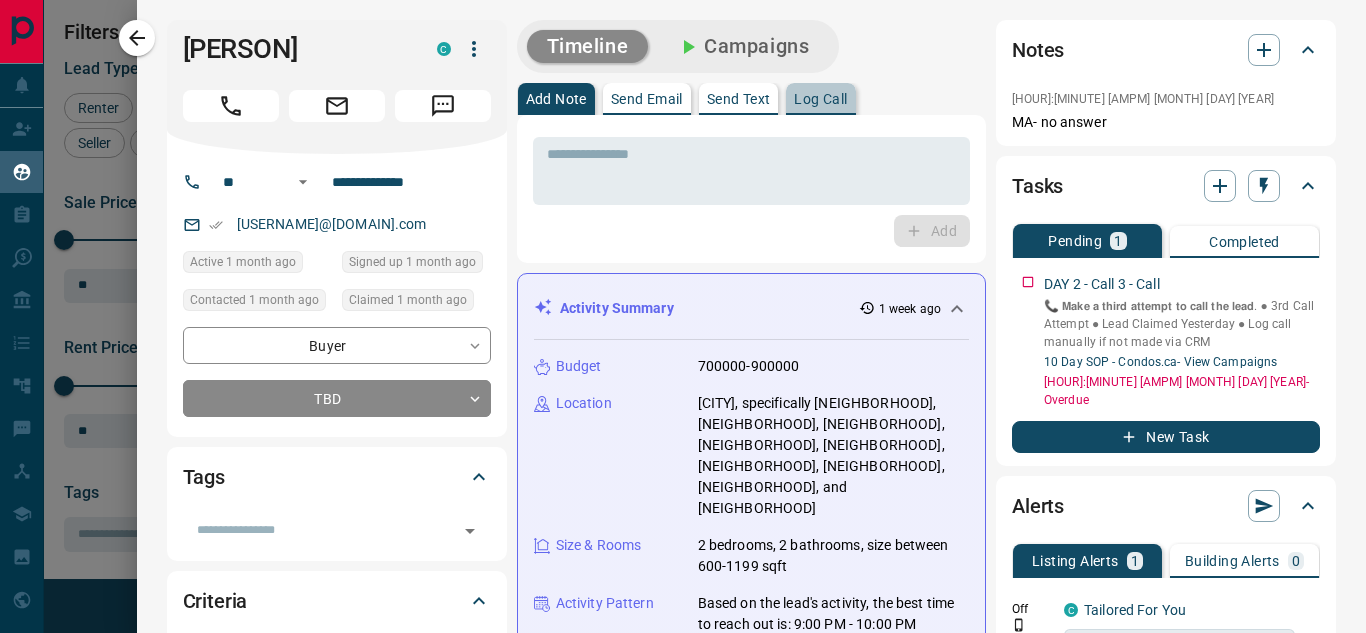 click on "Log Call" at bounding box center [820, 99] 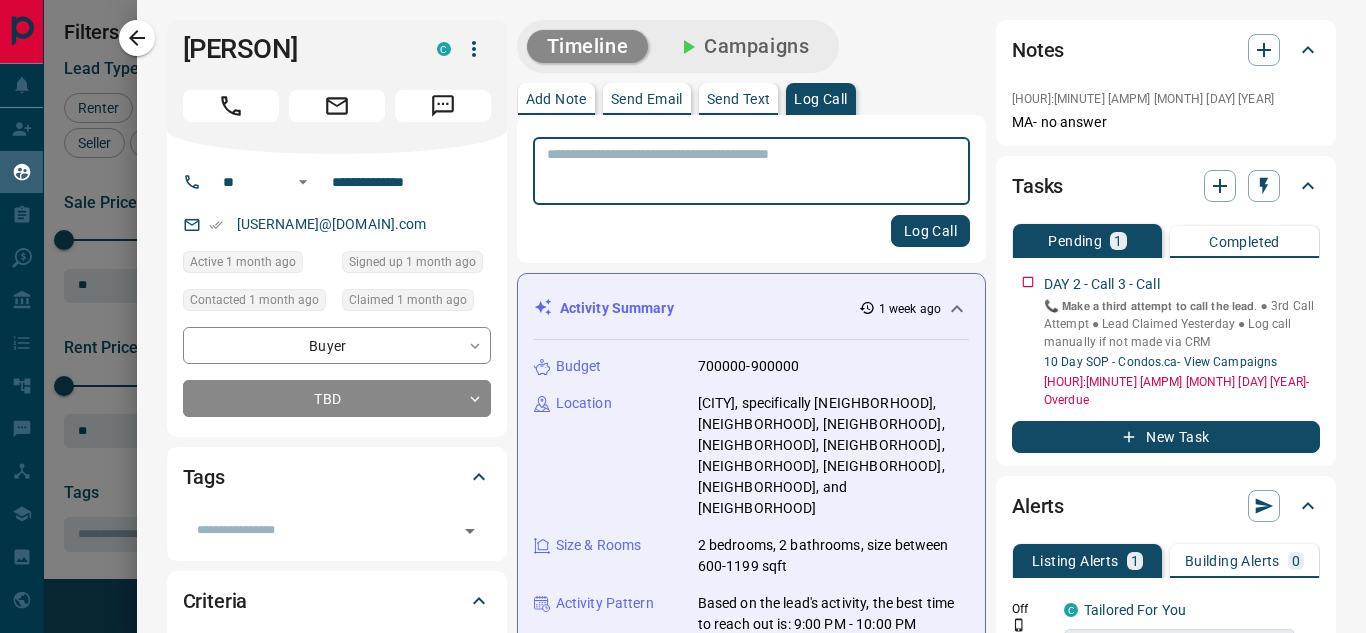 click at bounding box center [751, 171] 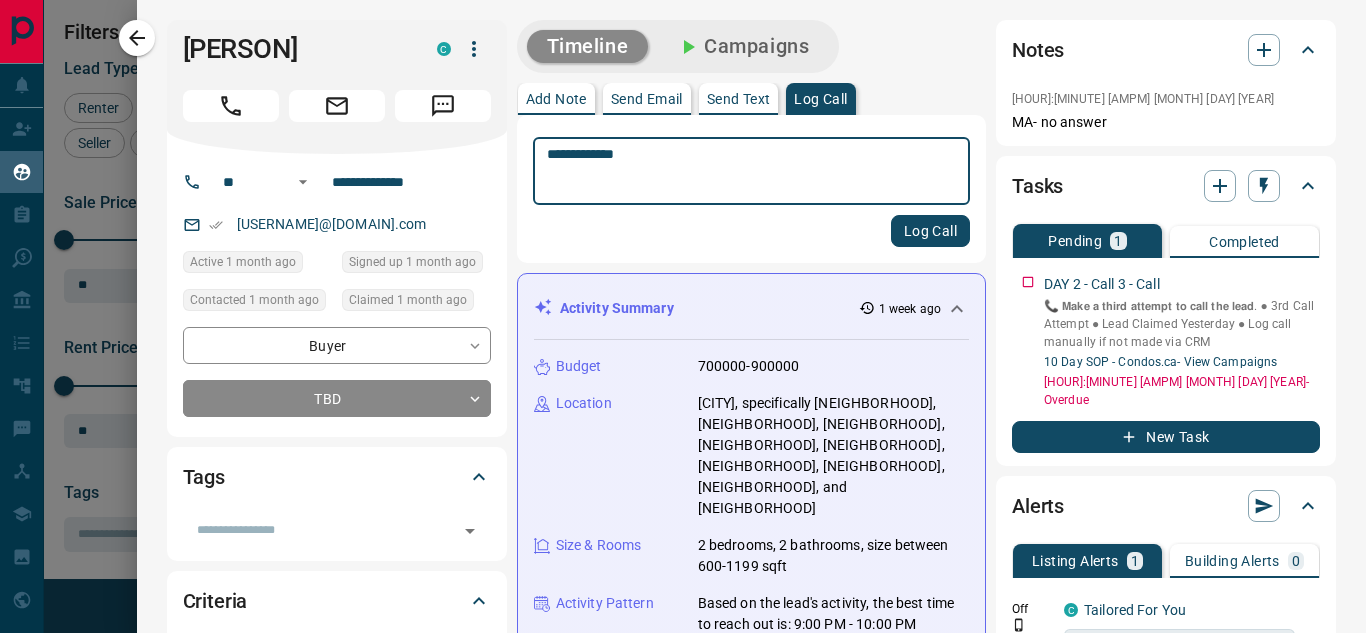 drag, startPoint x: 655, startPoint y: 151, endPoint x: 540, endPoint y: 146, distance: 115.10864 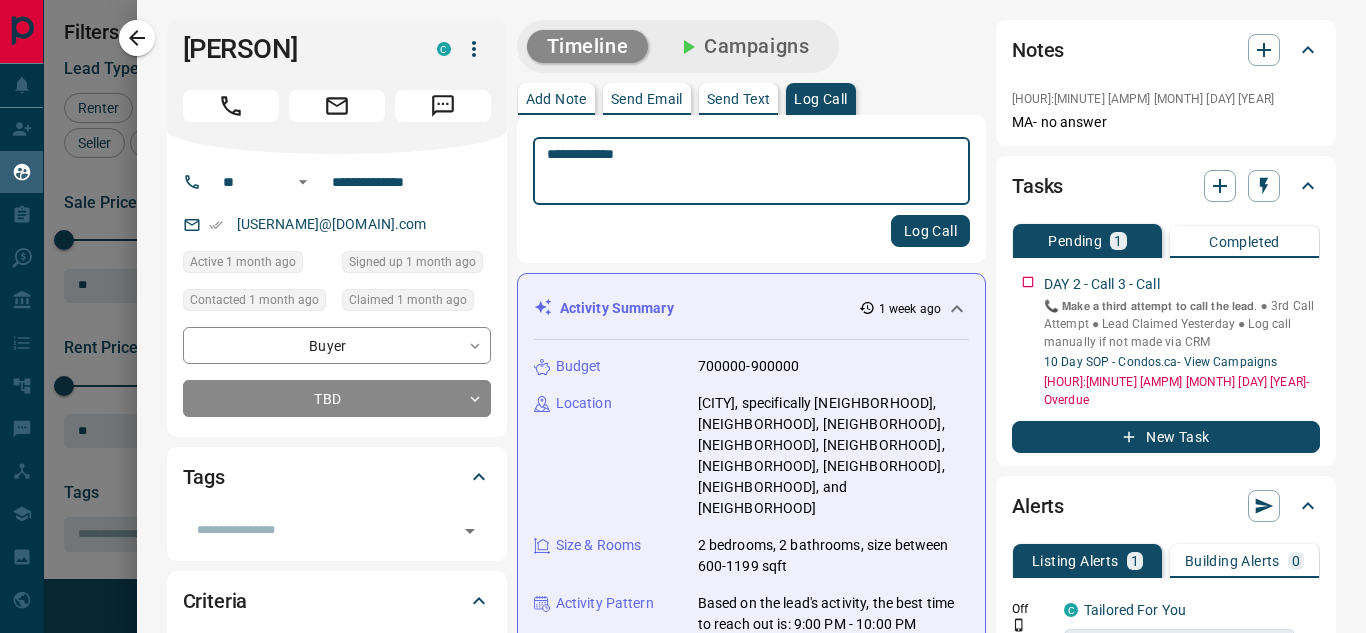 click on "**********" at bounding box center (751, 171) 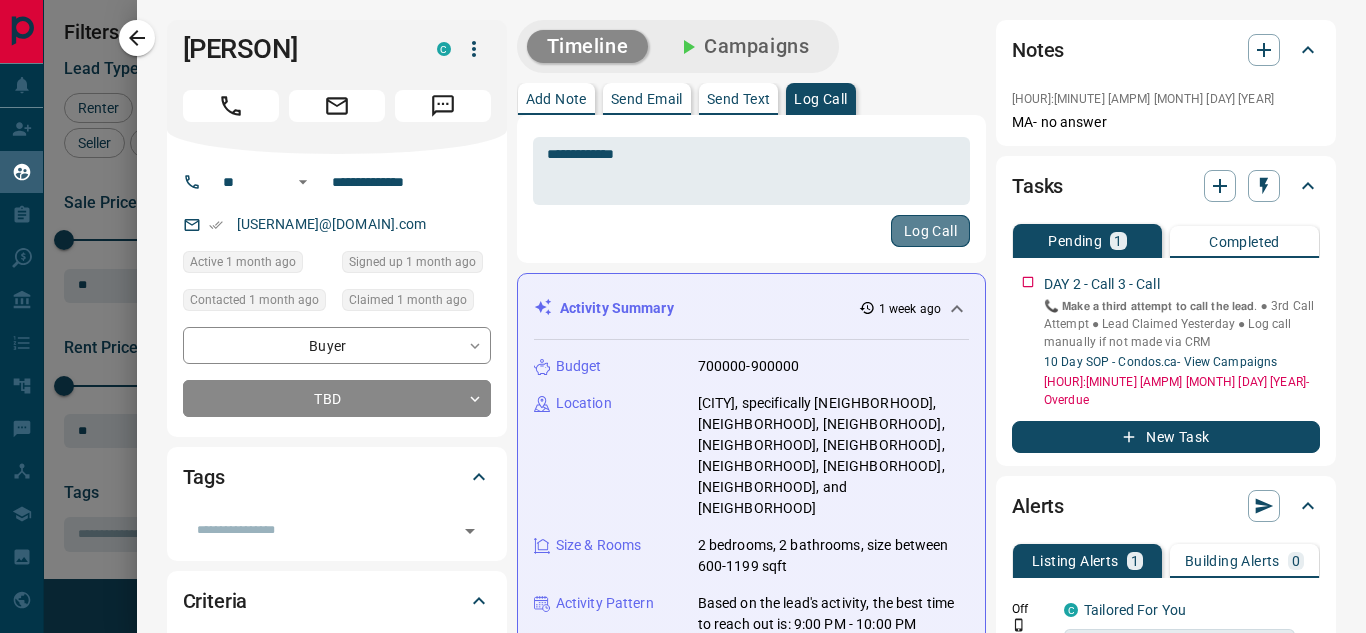 click on "Log Call" at bounding box center [930, 231] 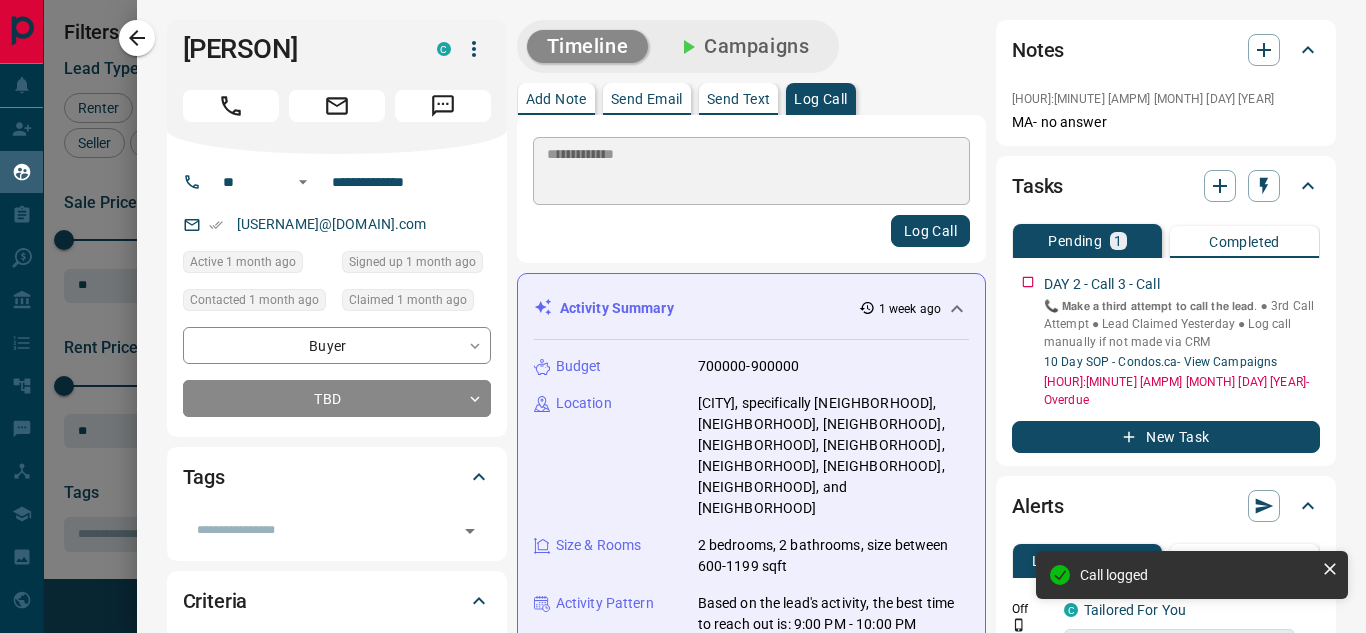 type 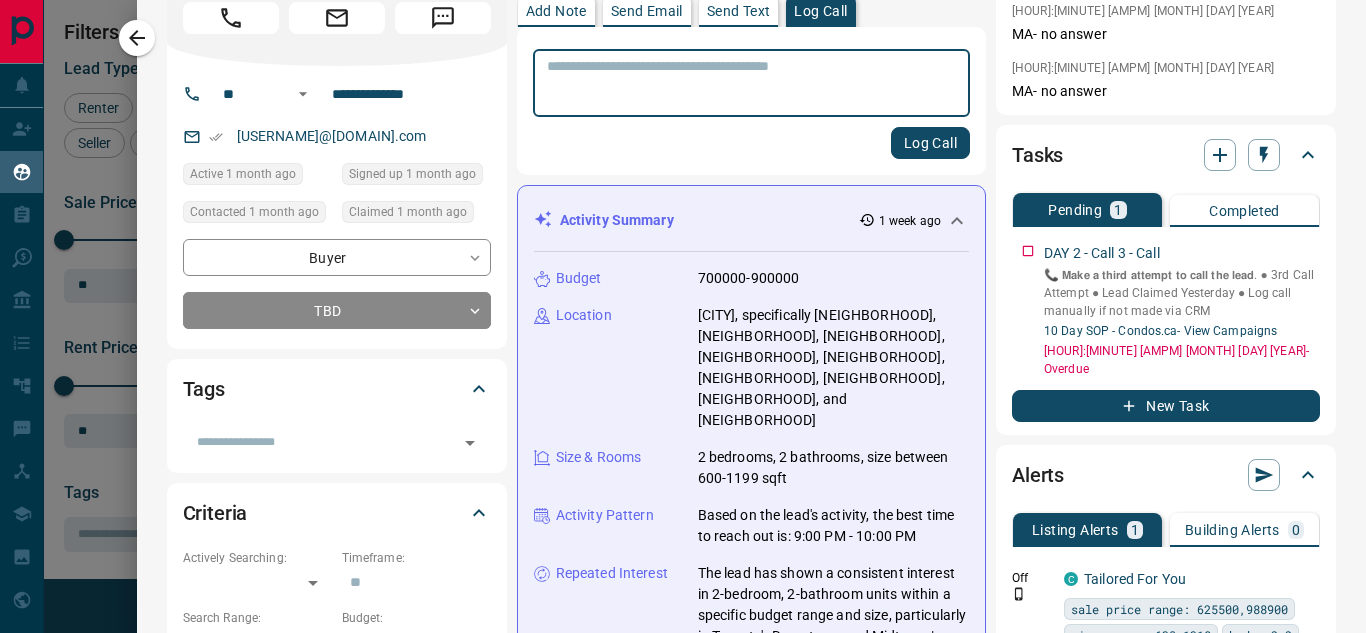 scroll, scrollTop: 72, scrollLeft: 0, axis: vertical 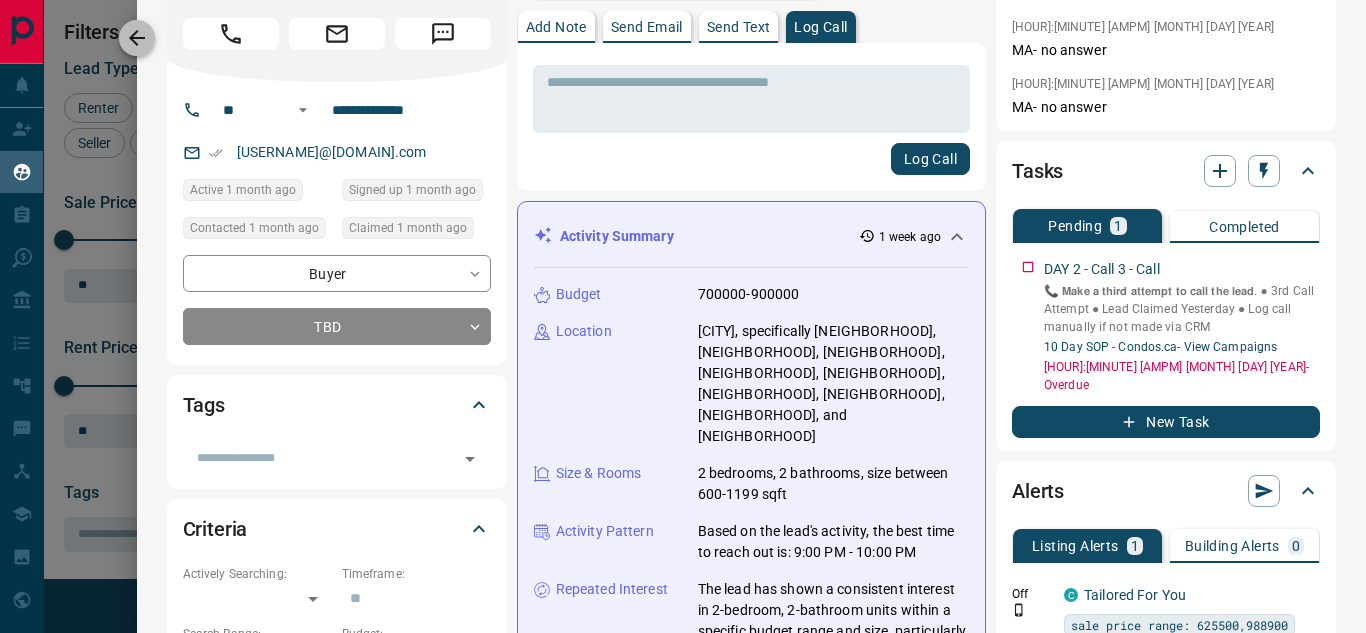 click 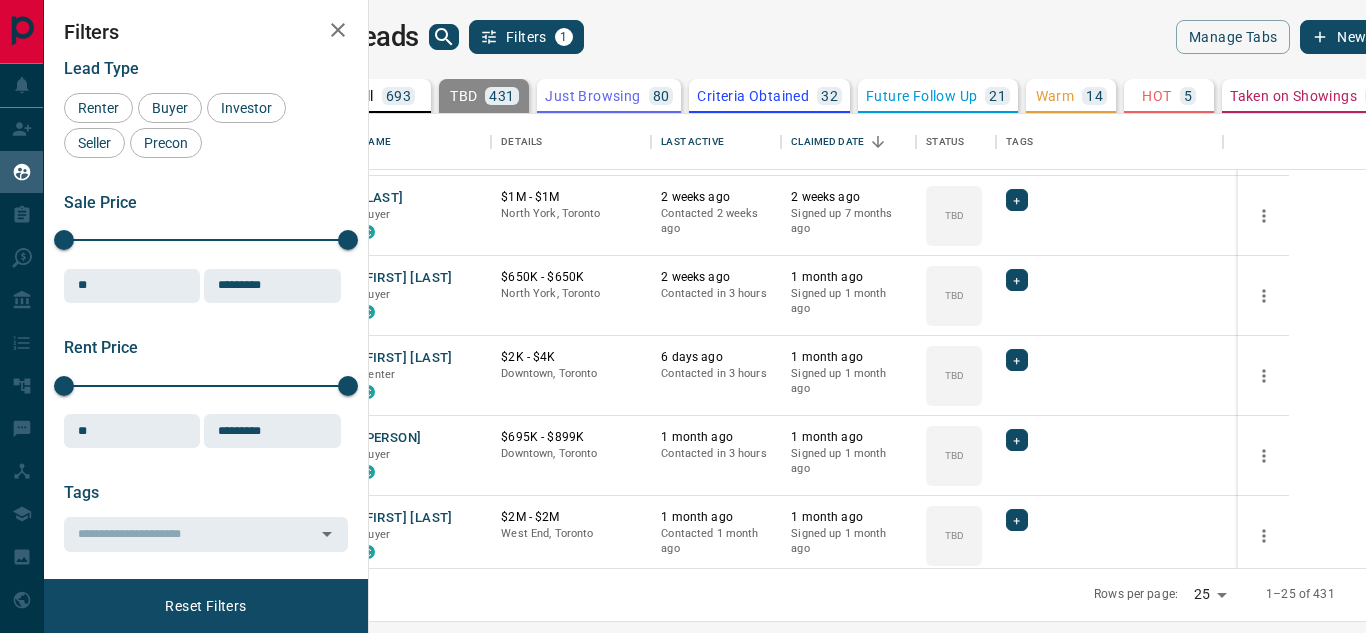 scroll, scrollTop: 1602, scrollLeft: 0, axis: vertical 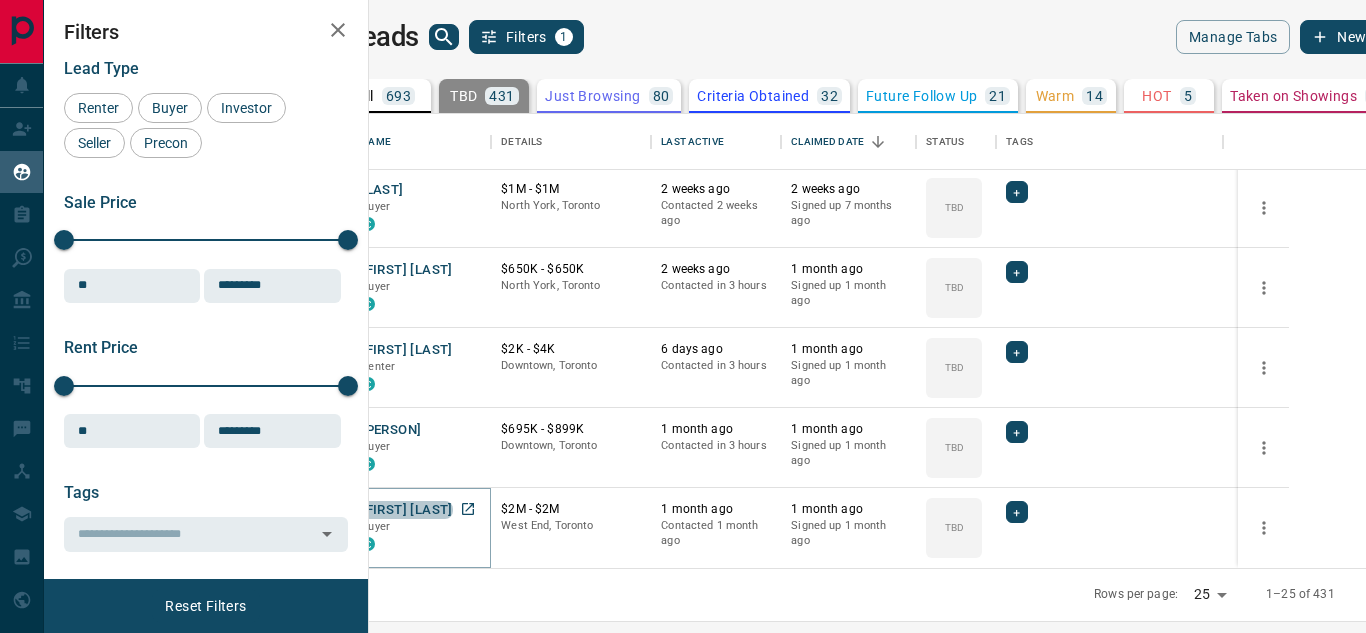 click on "[FIRST] [LAST]" at bounding box center (406, 510) 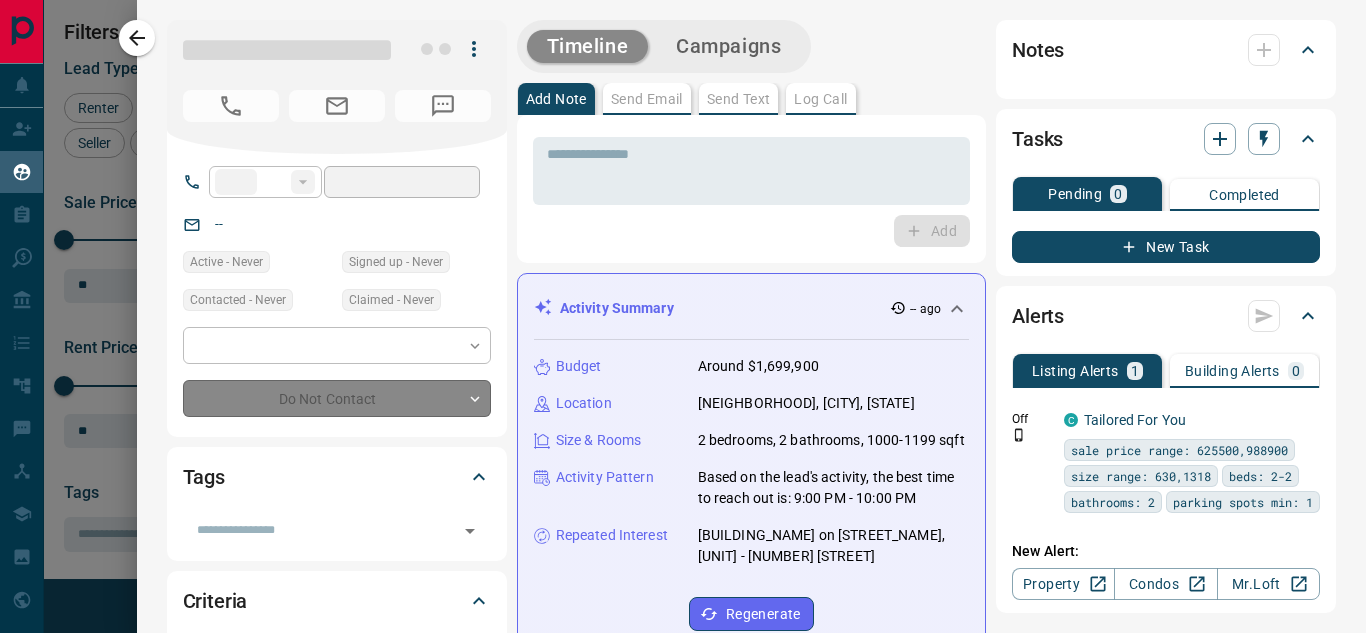 type on "**" 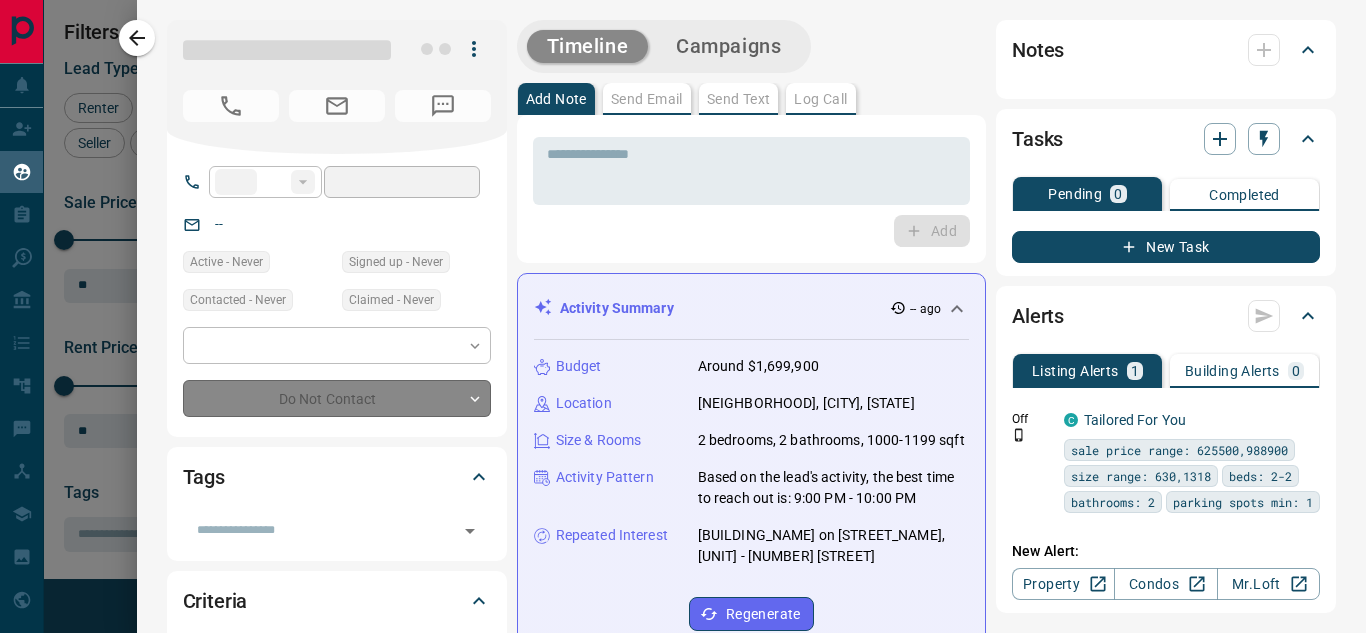 type on "**********" 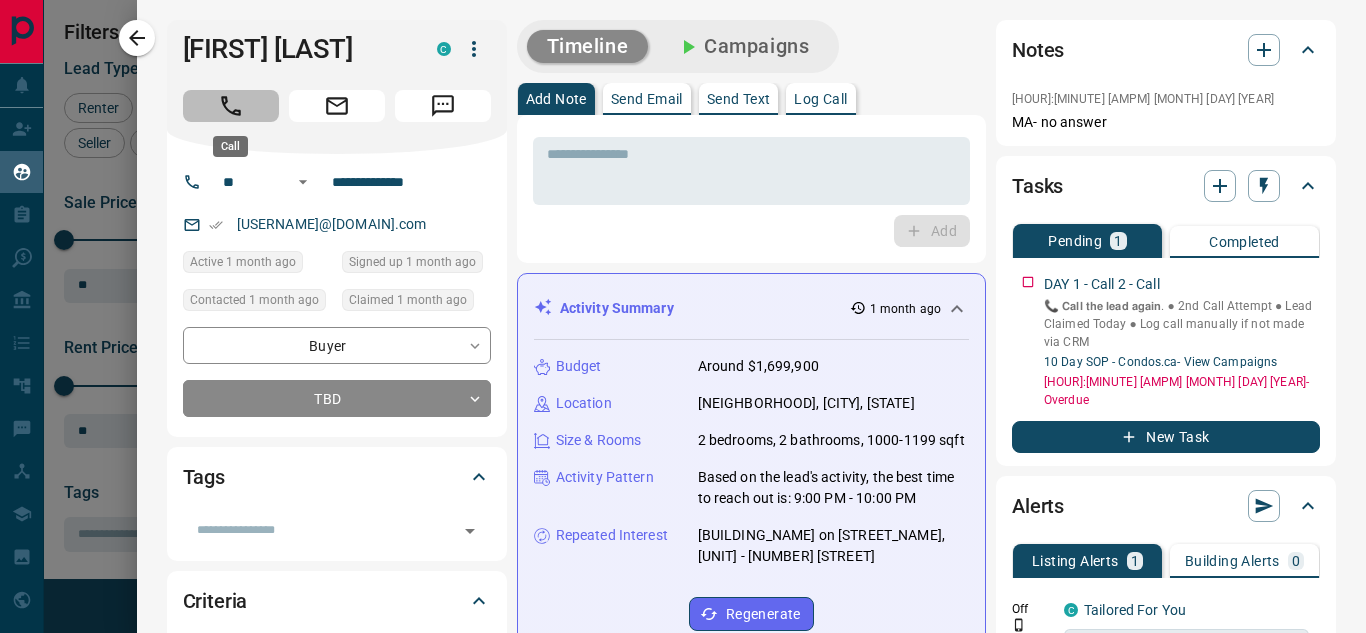 click at bounding box center (231, 106) 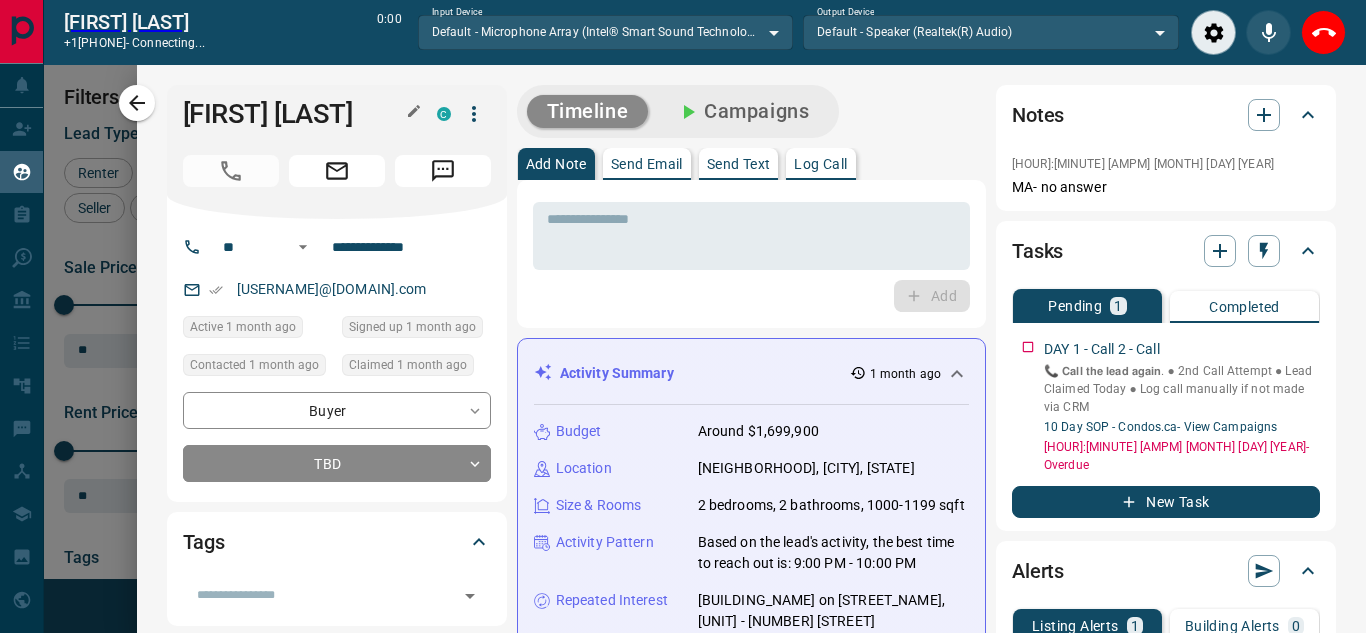 scroll, scrollTop: 377, scrollLeft: 973, axis: both 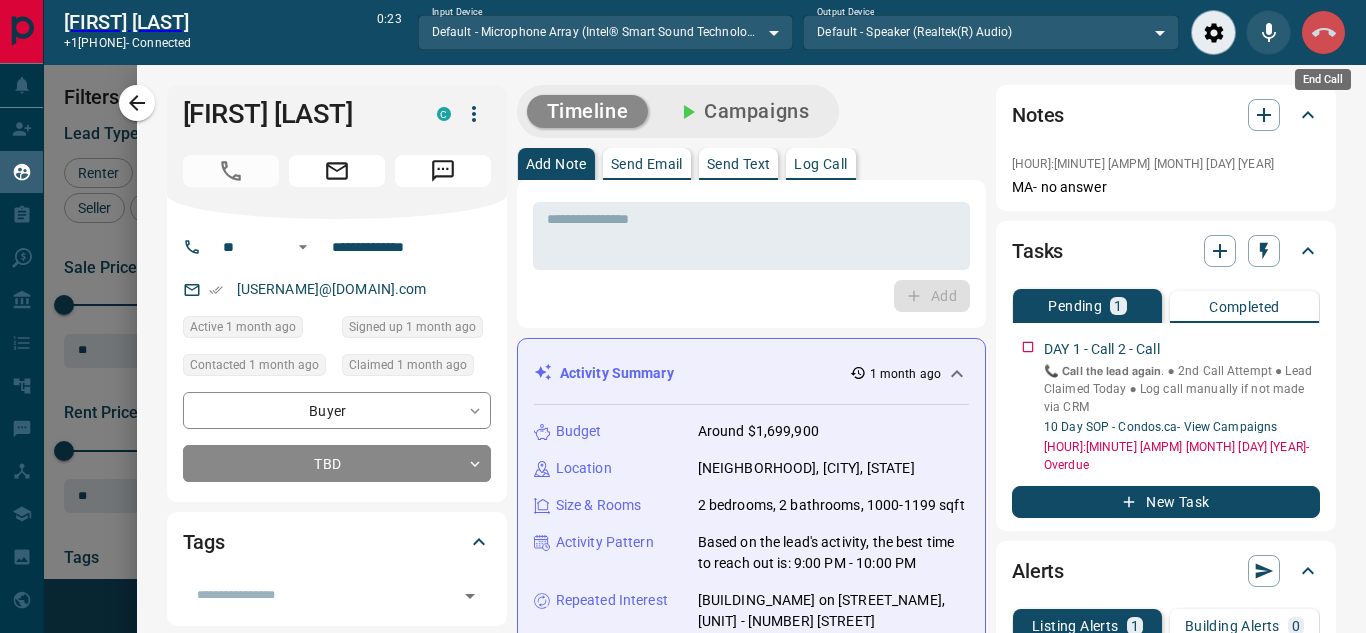 click 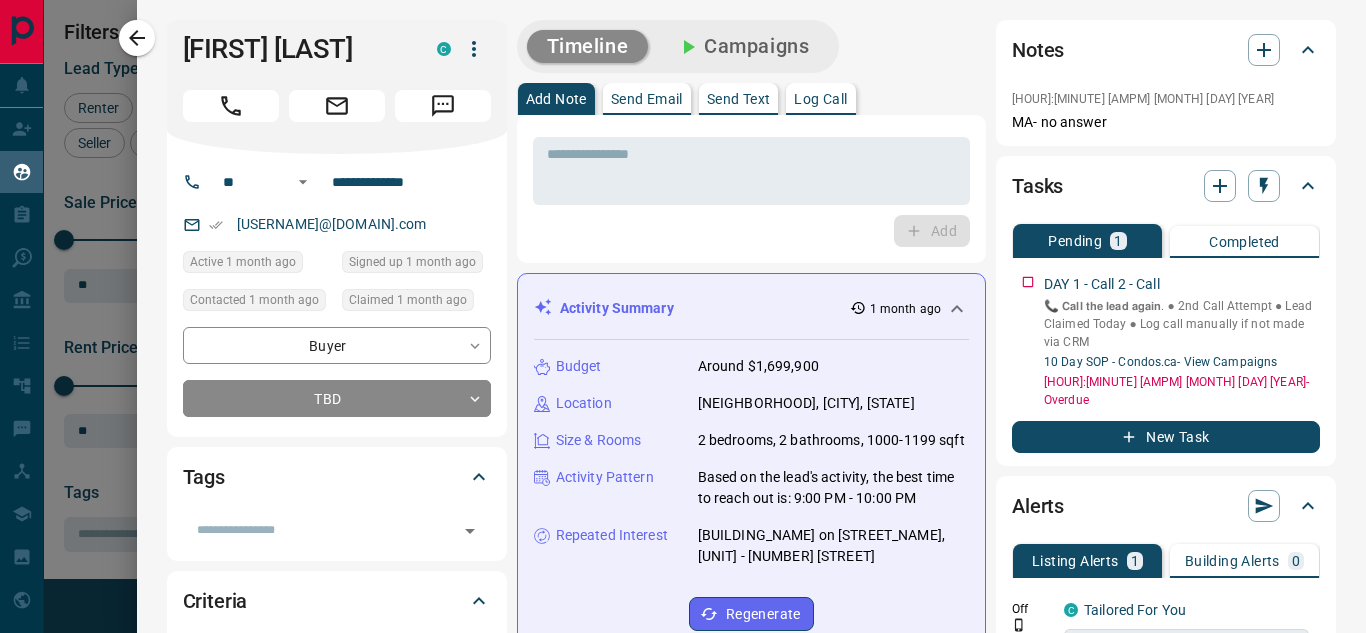 scroll, scrollTop: 16, scrollLeft: 16, axis: both 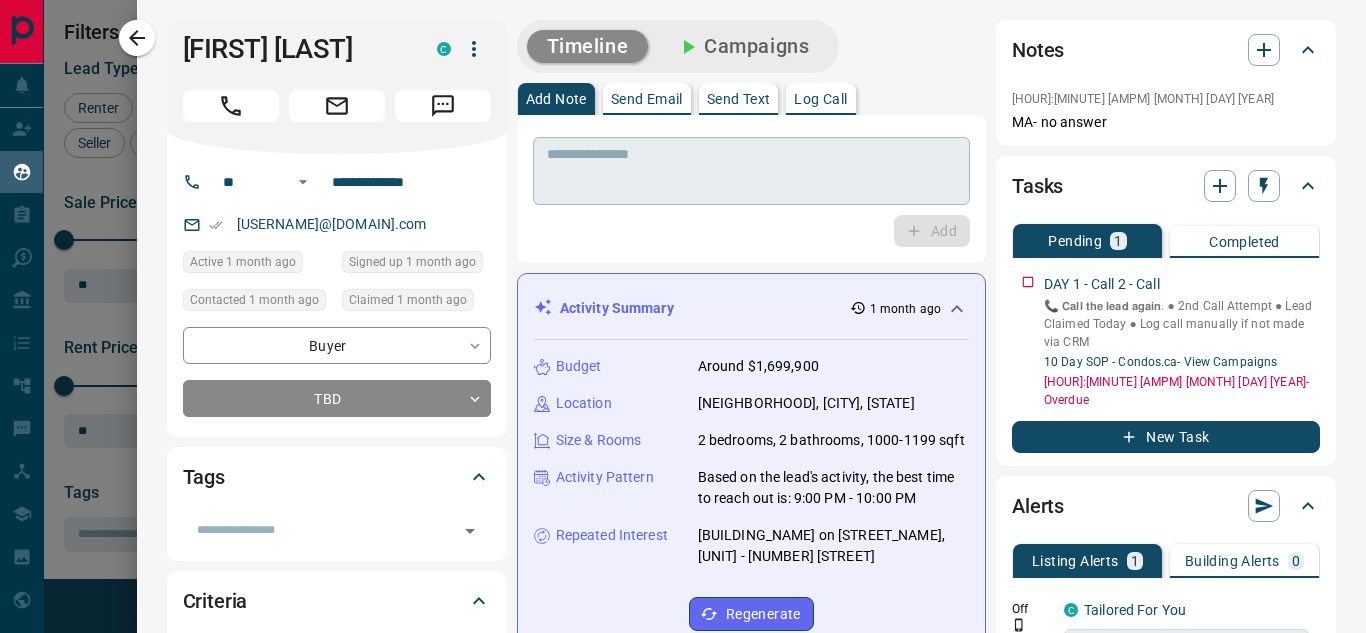click at bounding box center [751, 171] 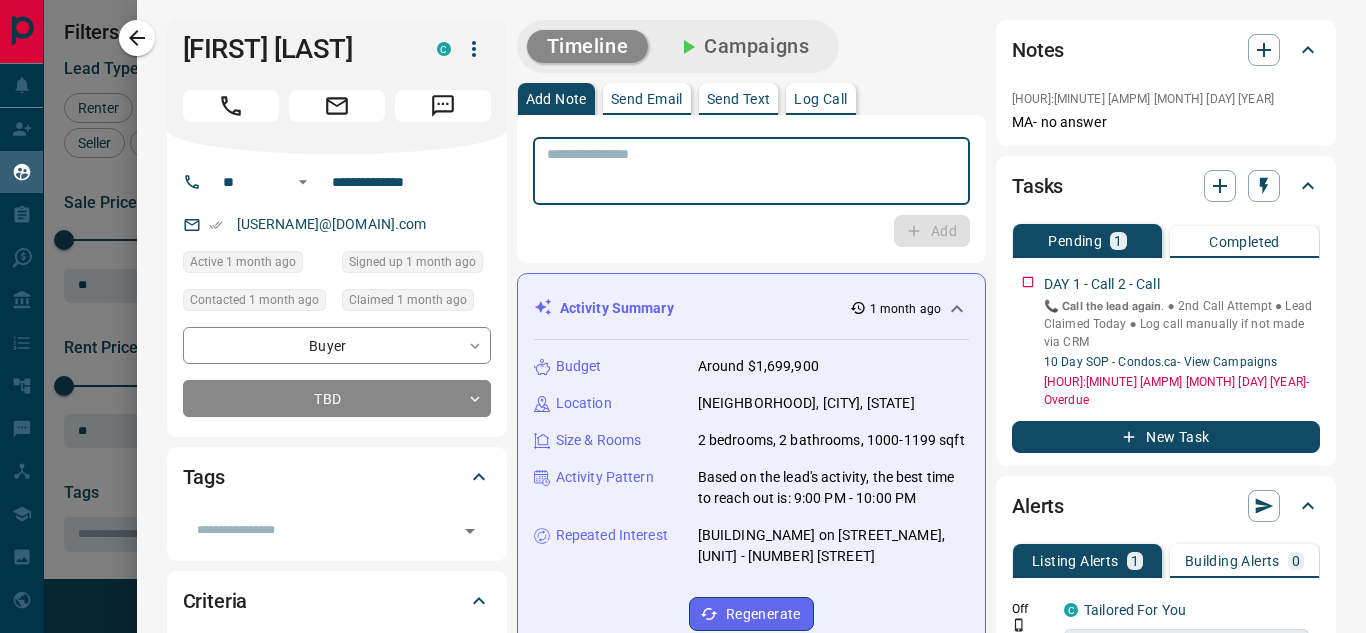 paste on "**********" 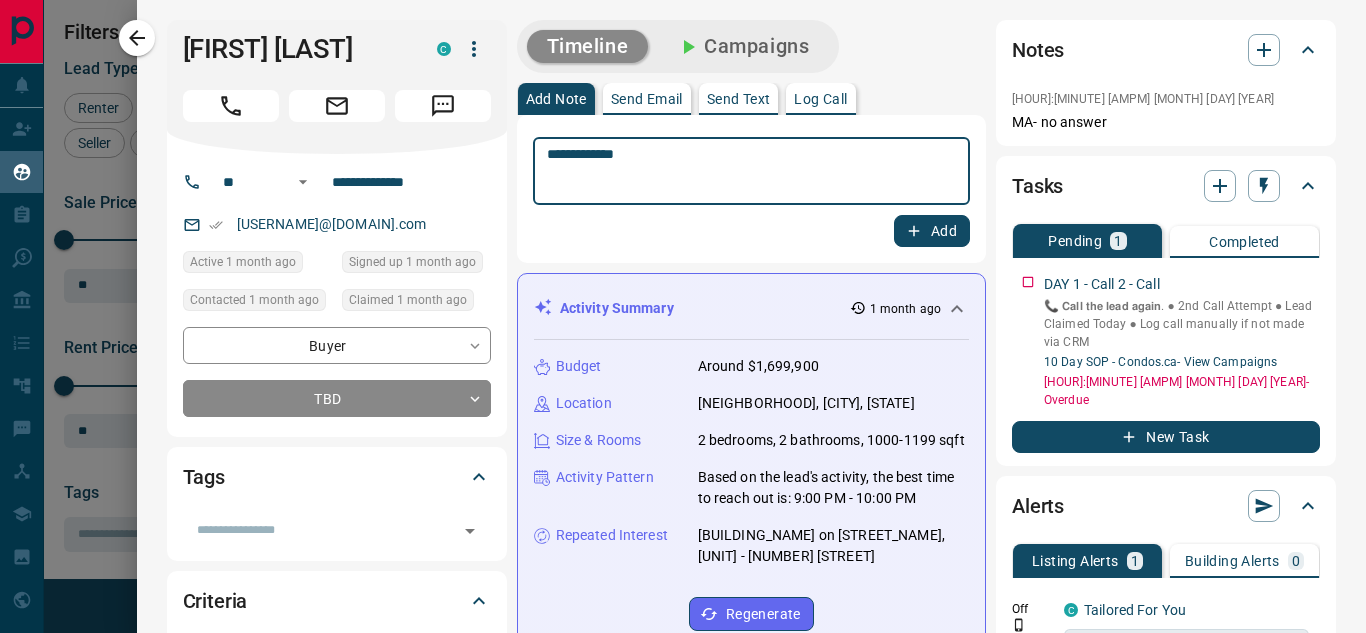 type on "**********" 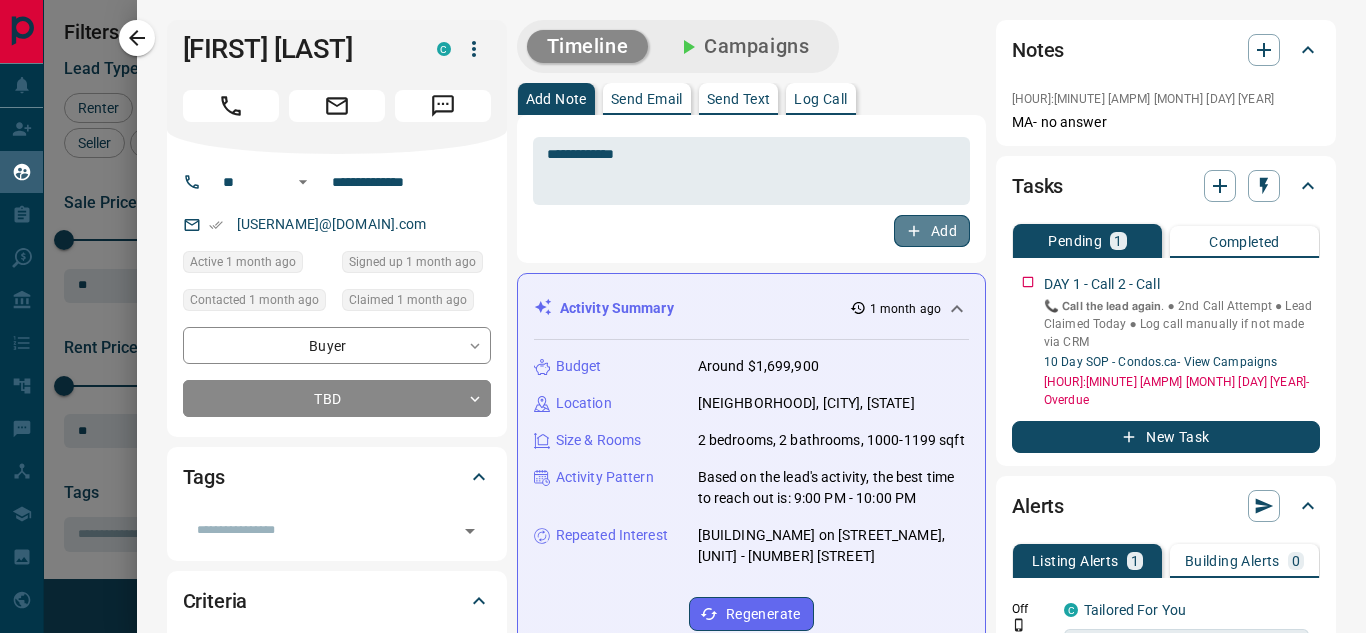 click on "Add" at bounding box center (932, 231) 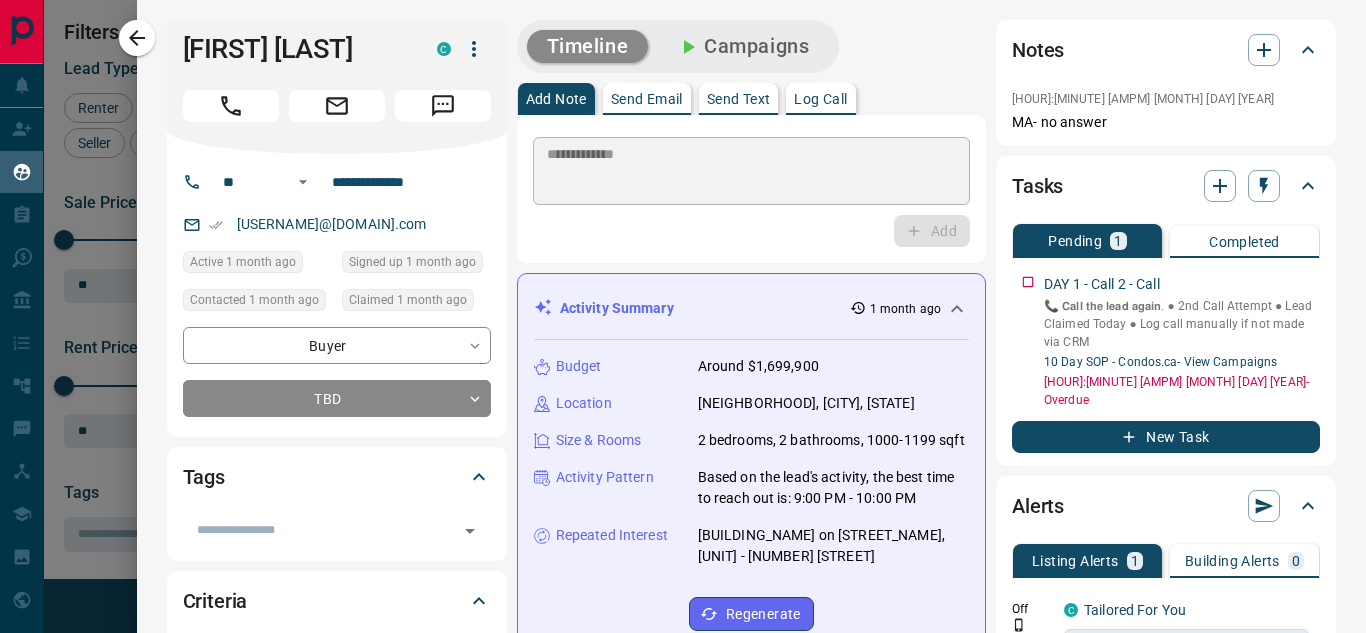 type 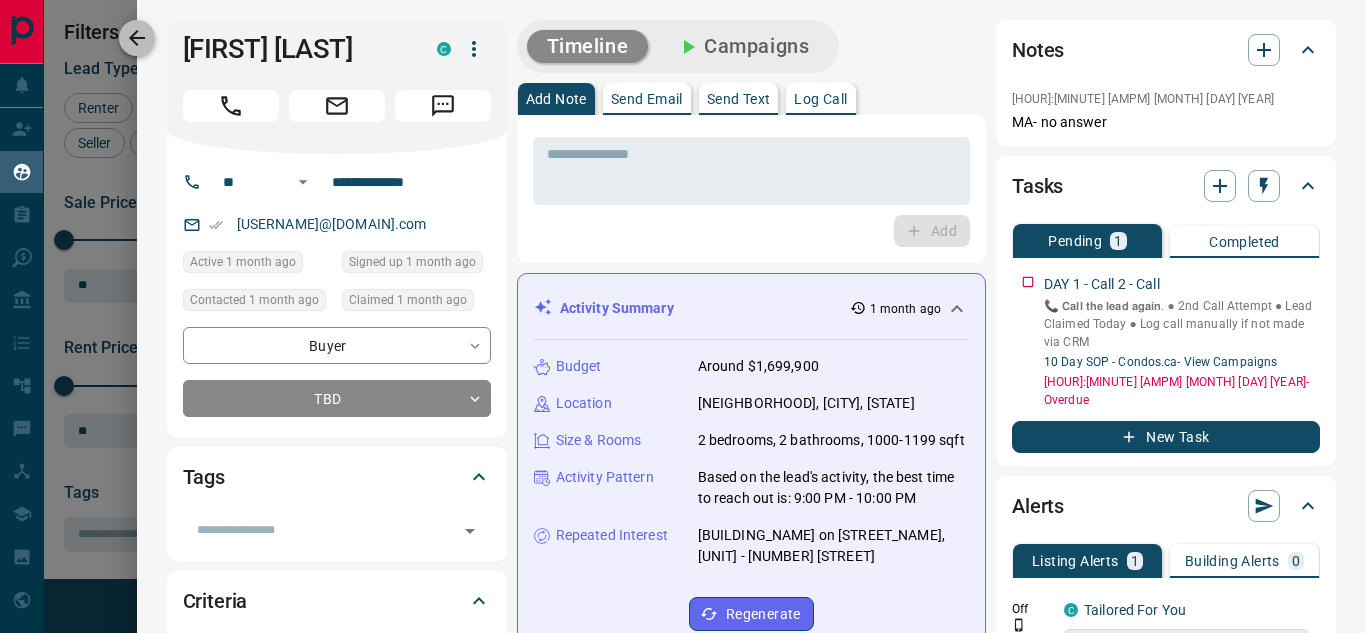 click 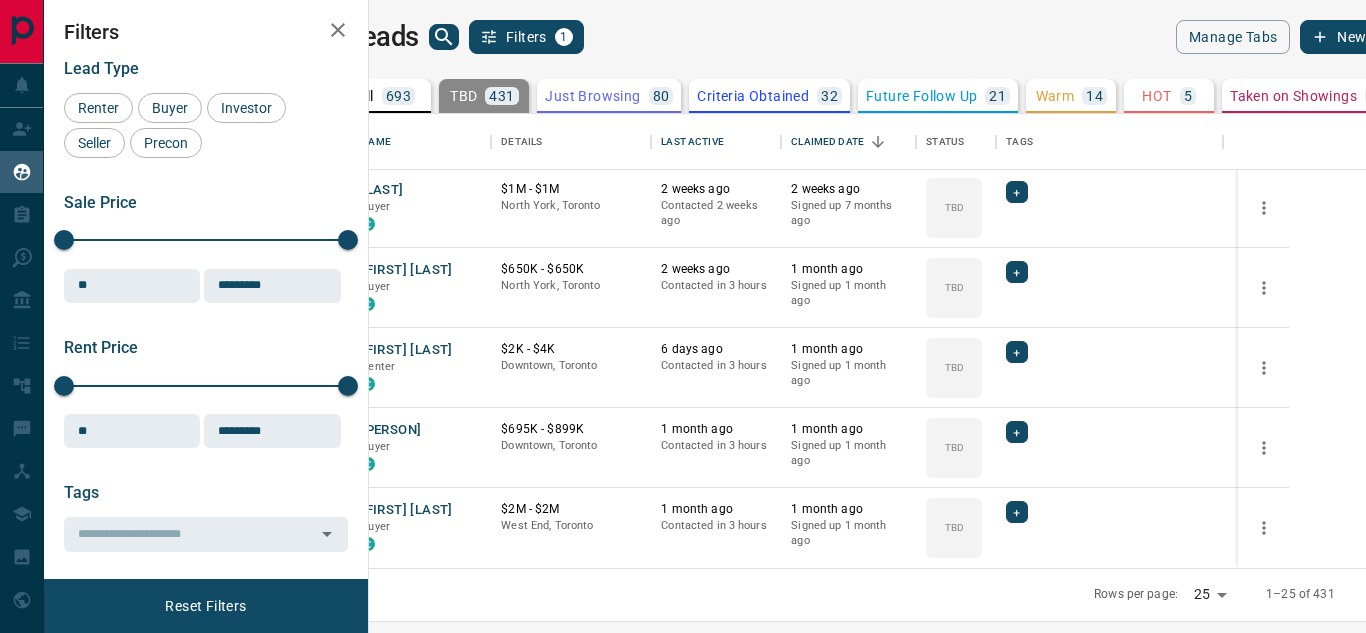click 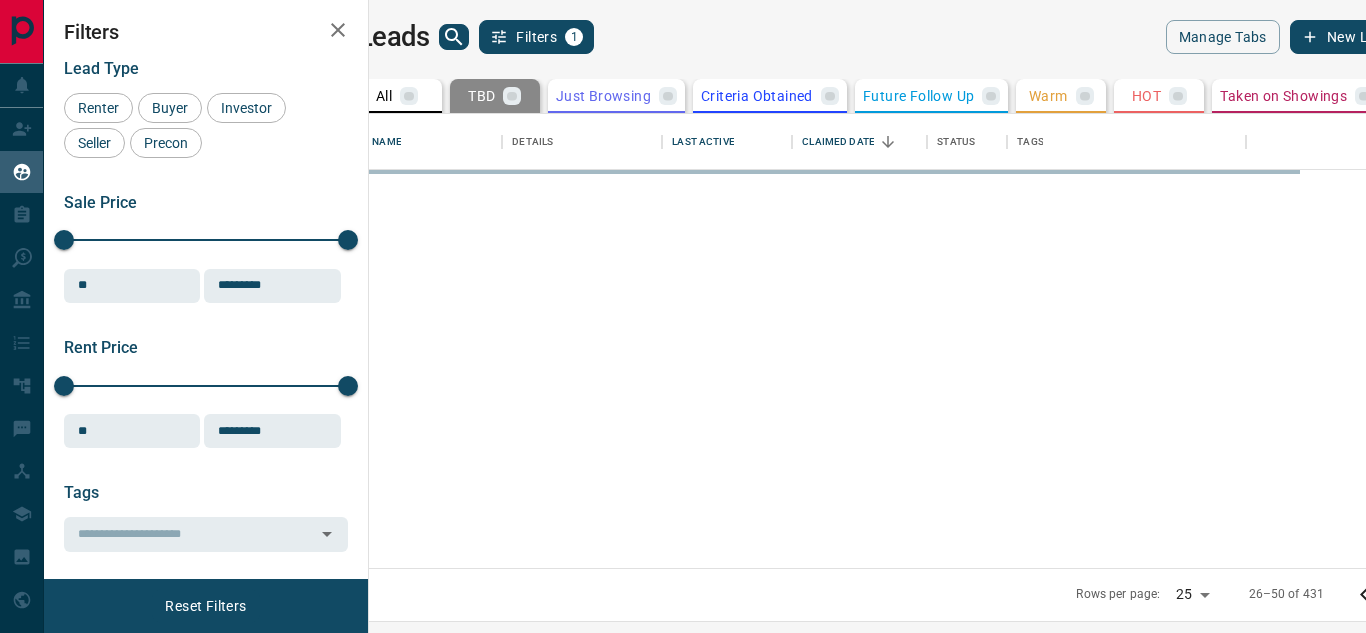 scroll, scrollTop: 0, scrollLeft: 0, axis: both 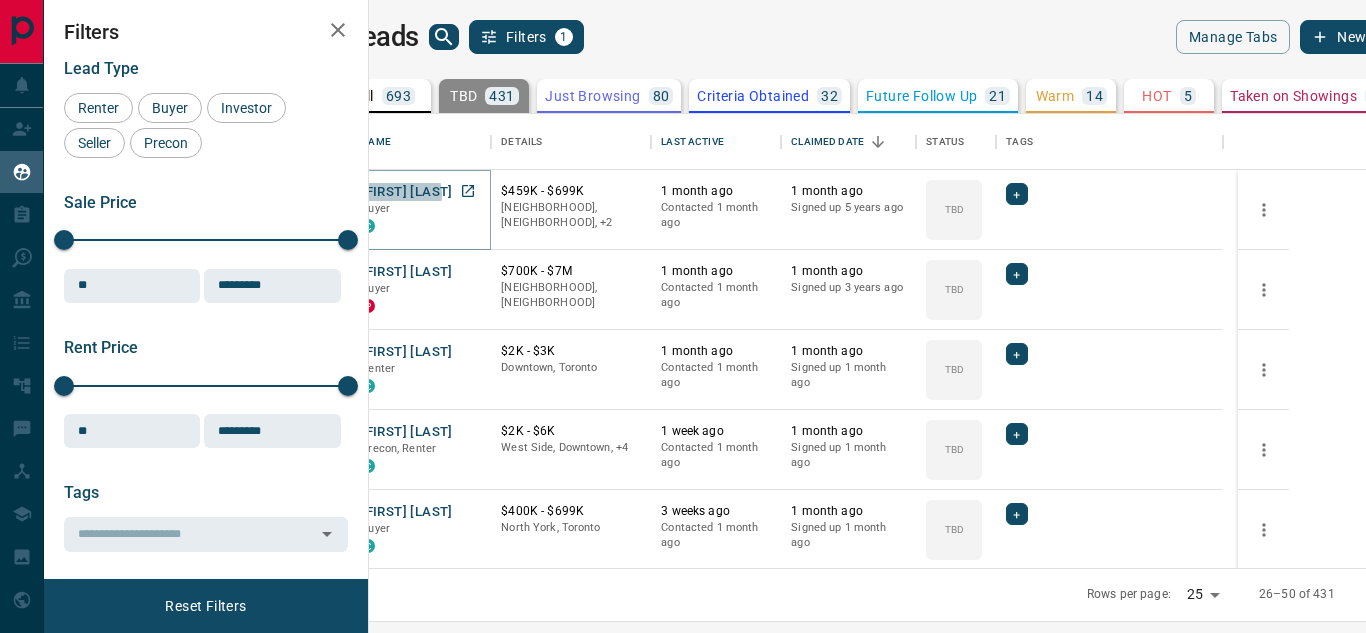 click on "[FIRST] [LAST]" at bounding box center [406, 192] 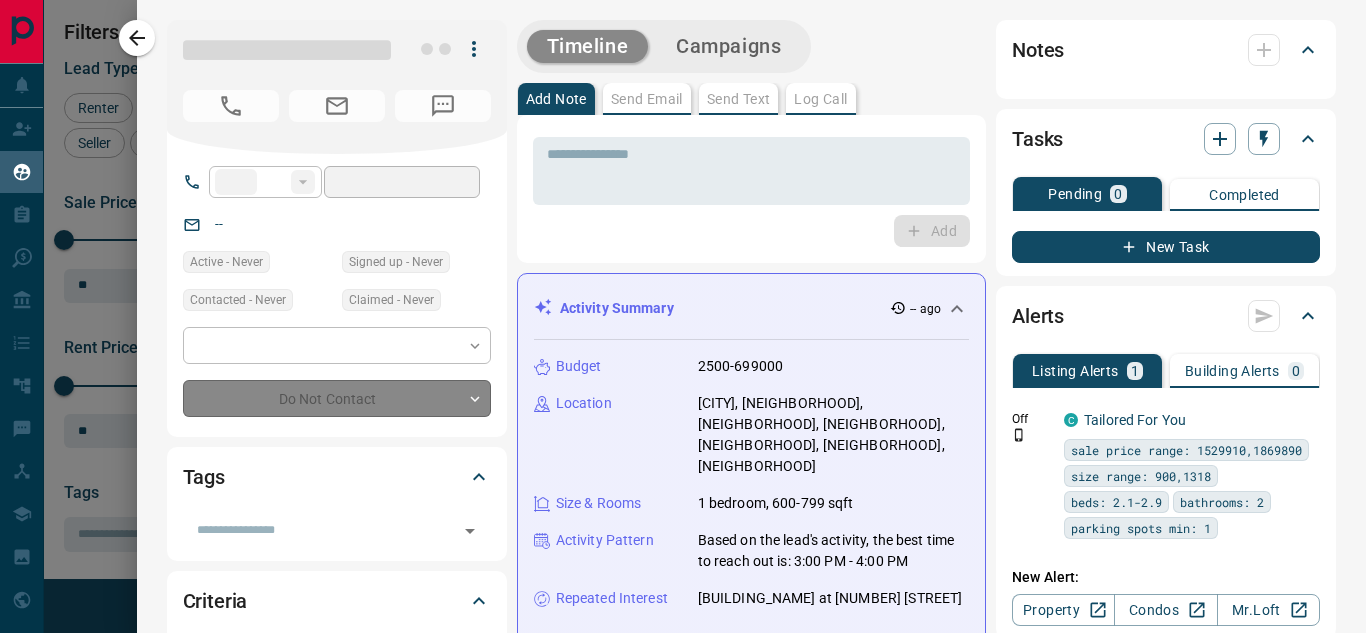 type on "**" 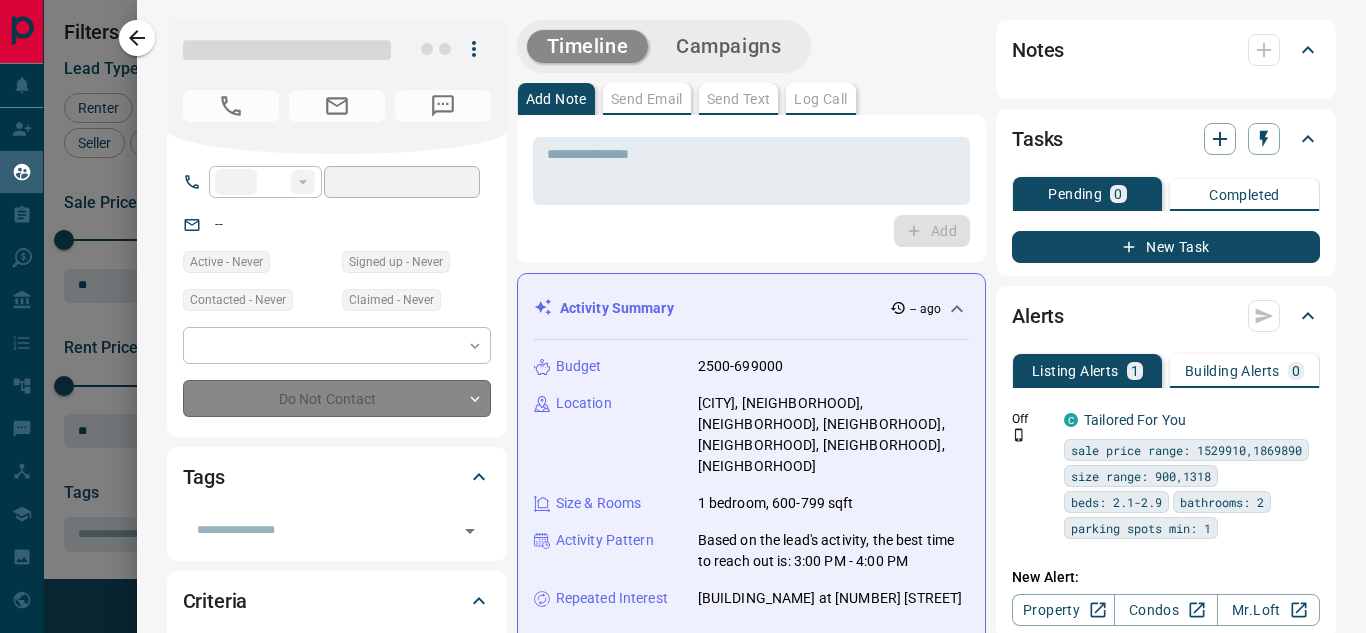 type on "**********" 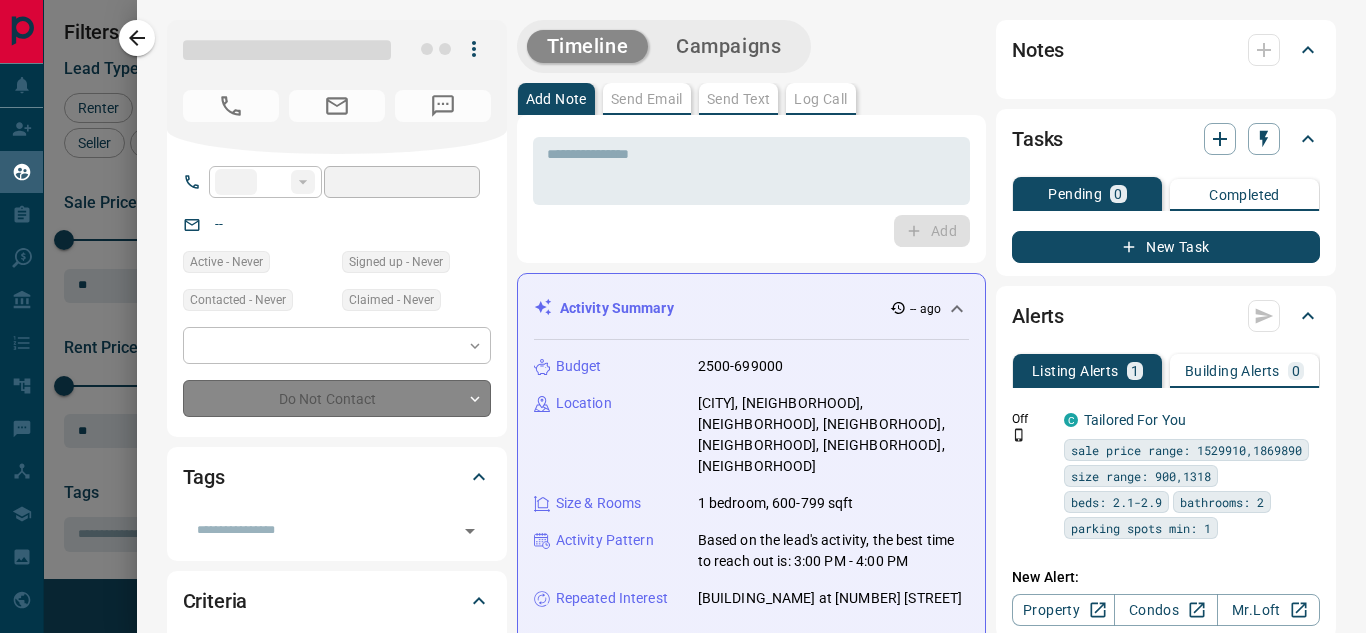 type on "**********" 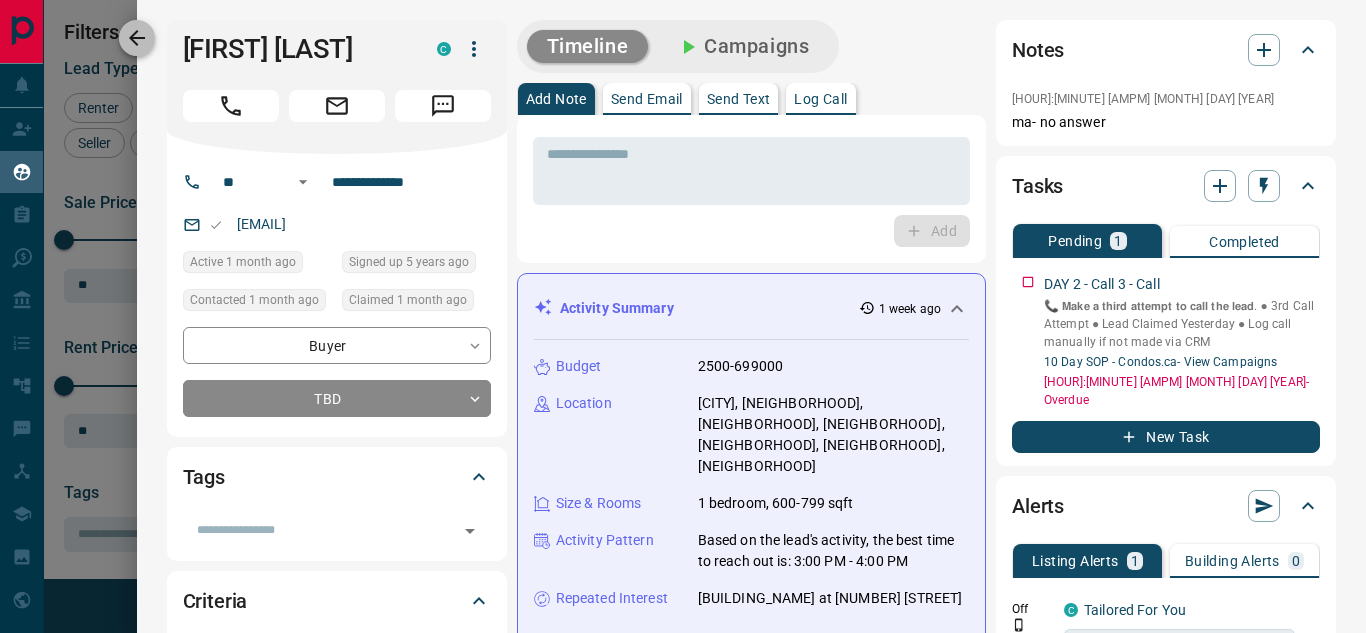 click 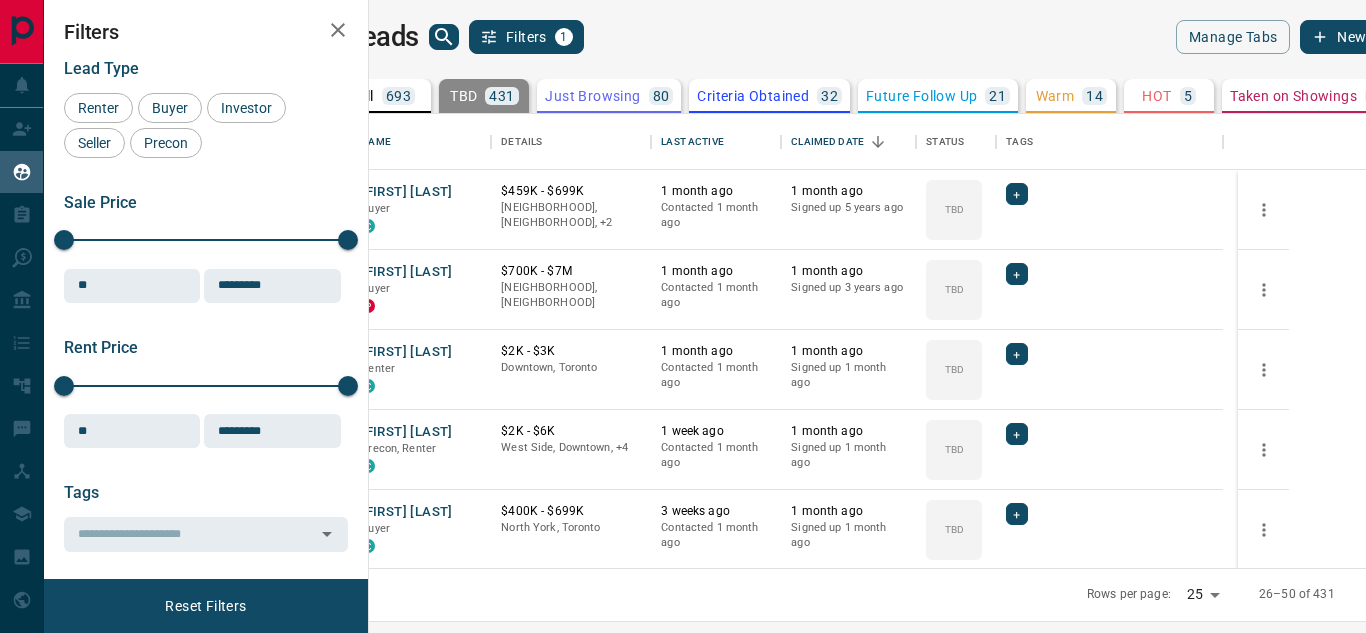 click 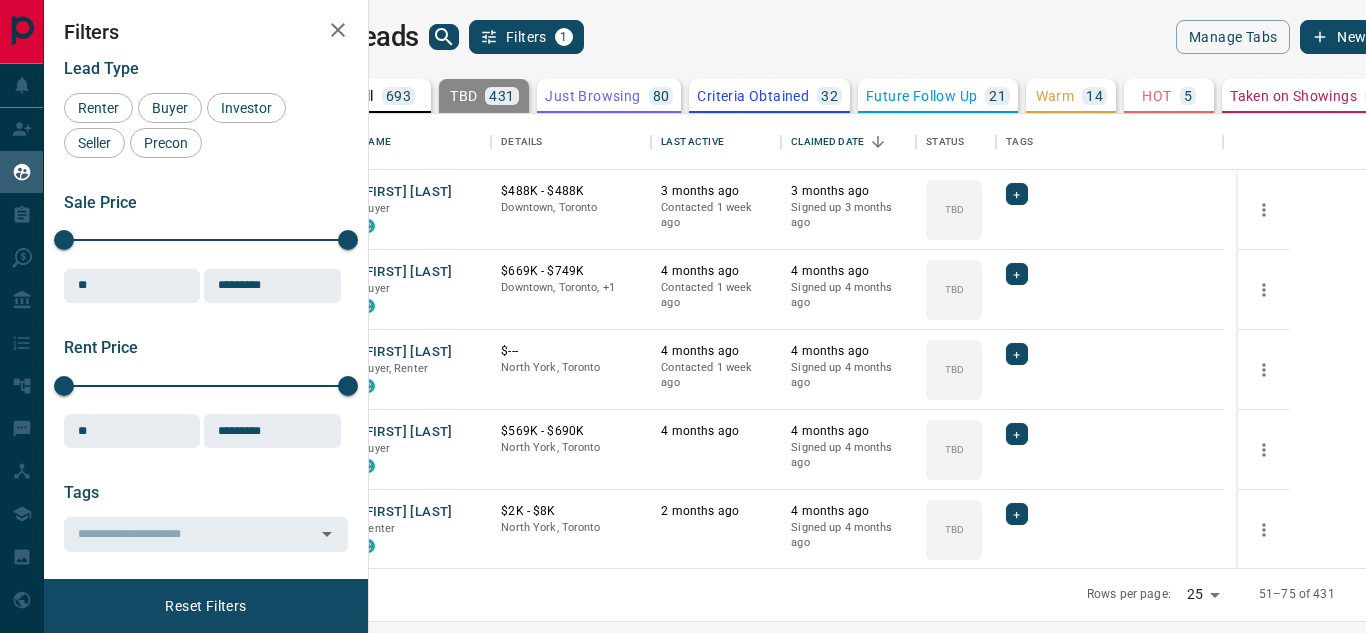 click 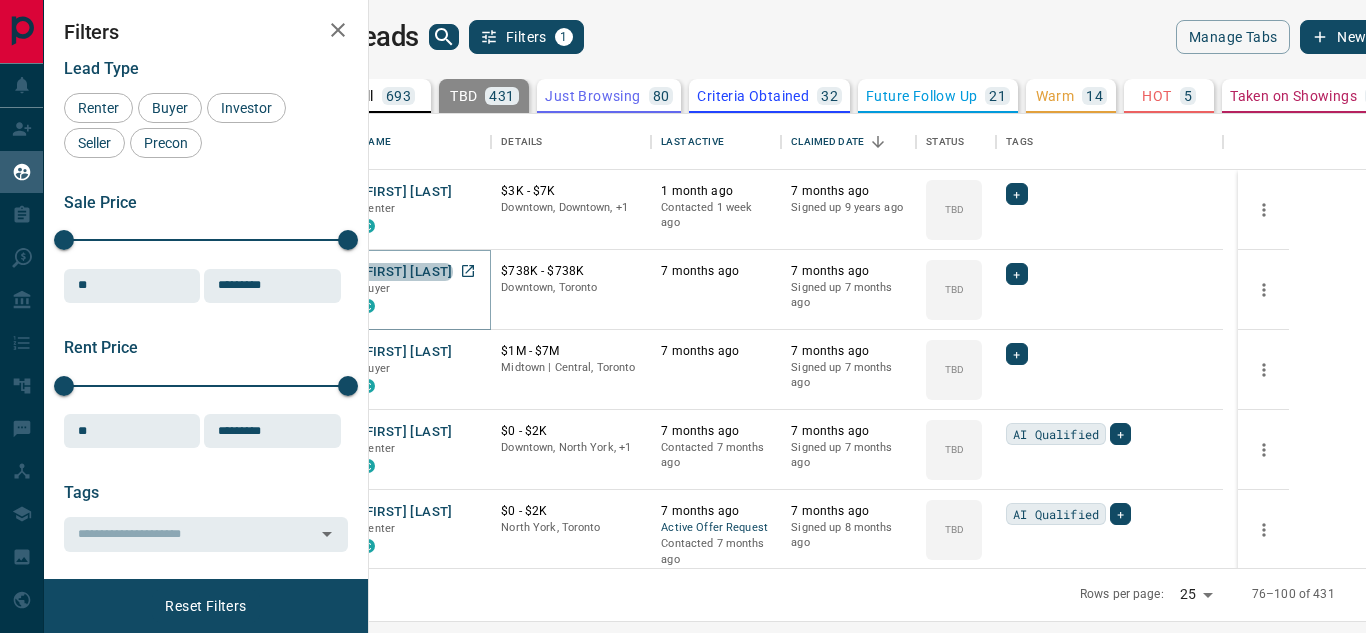 click on "[FIRST] [LAST]" at bounding box center [406, 272] 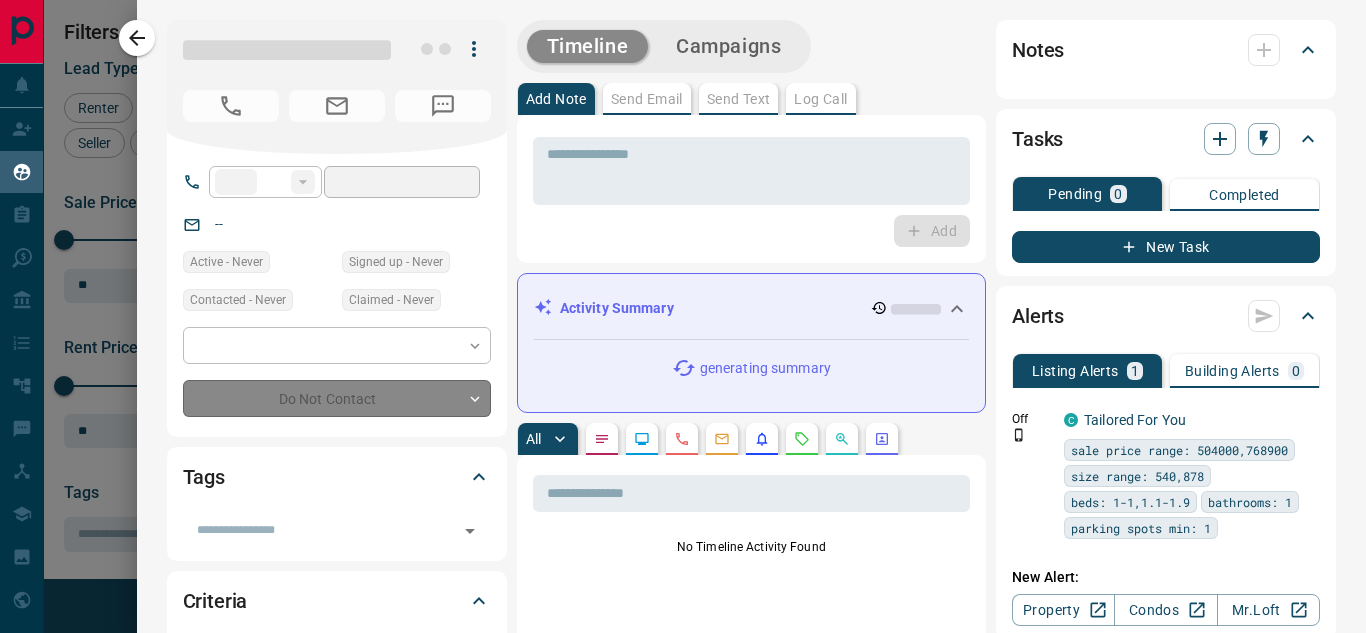 type on "**" 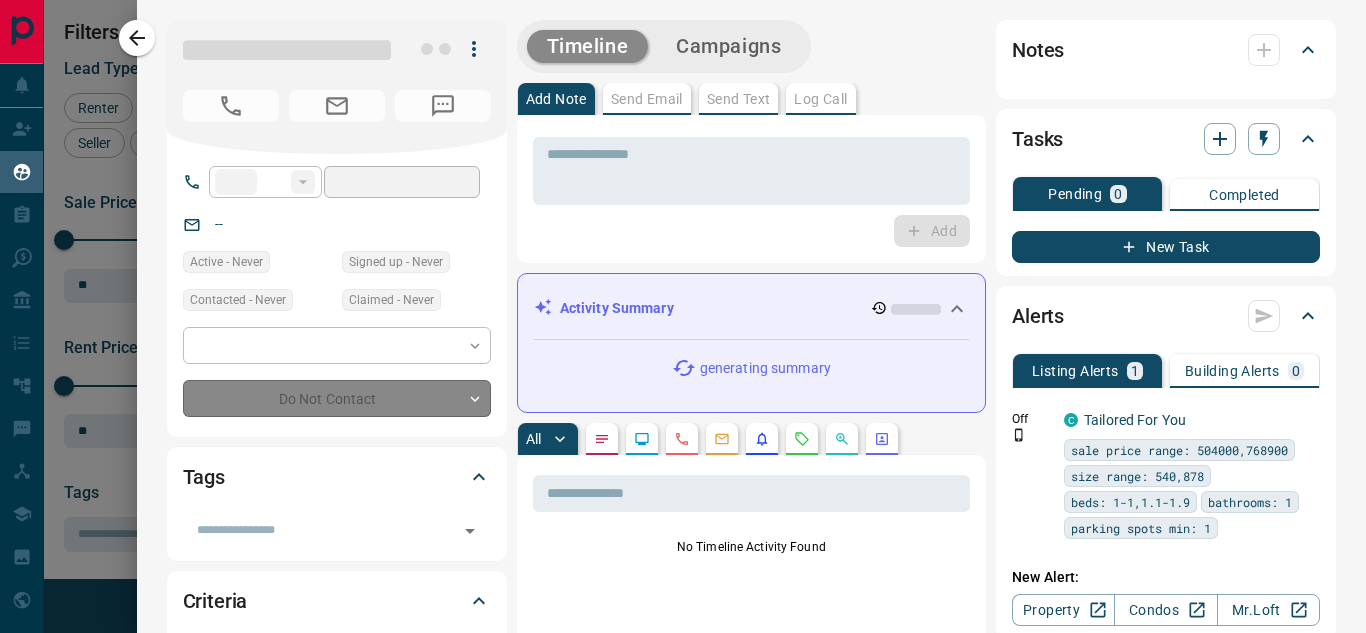 type on "**********" 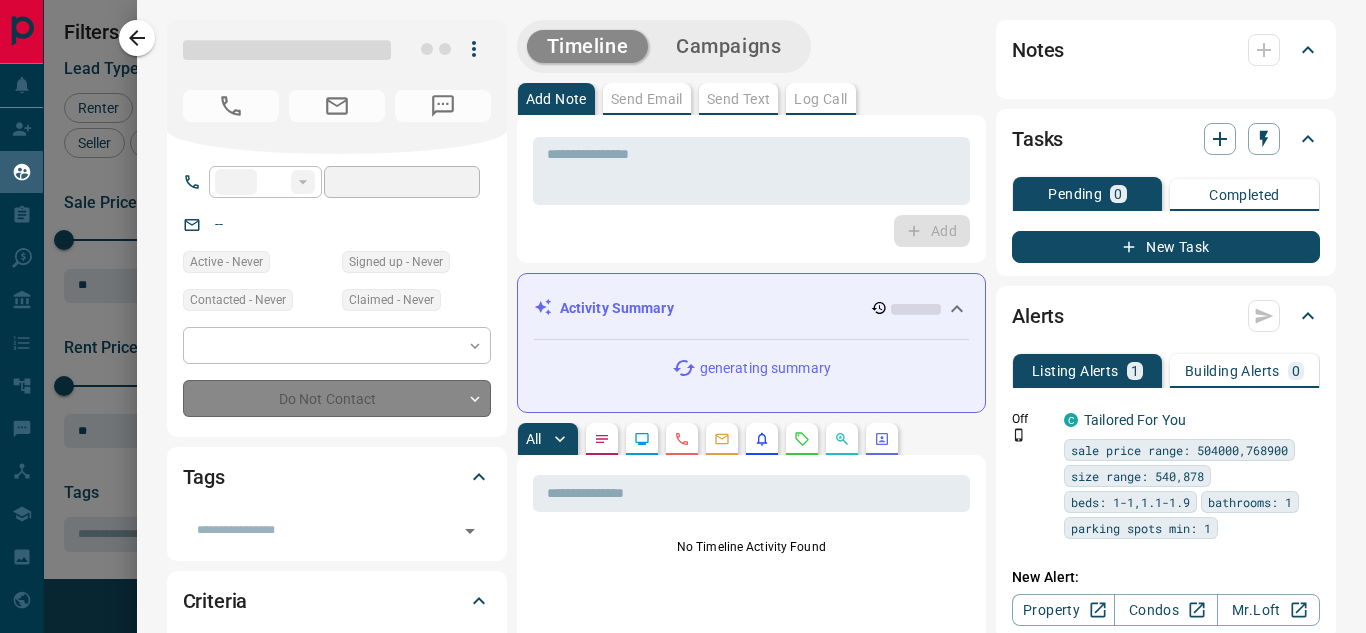 type on "**" 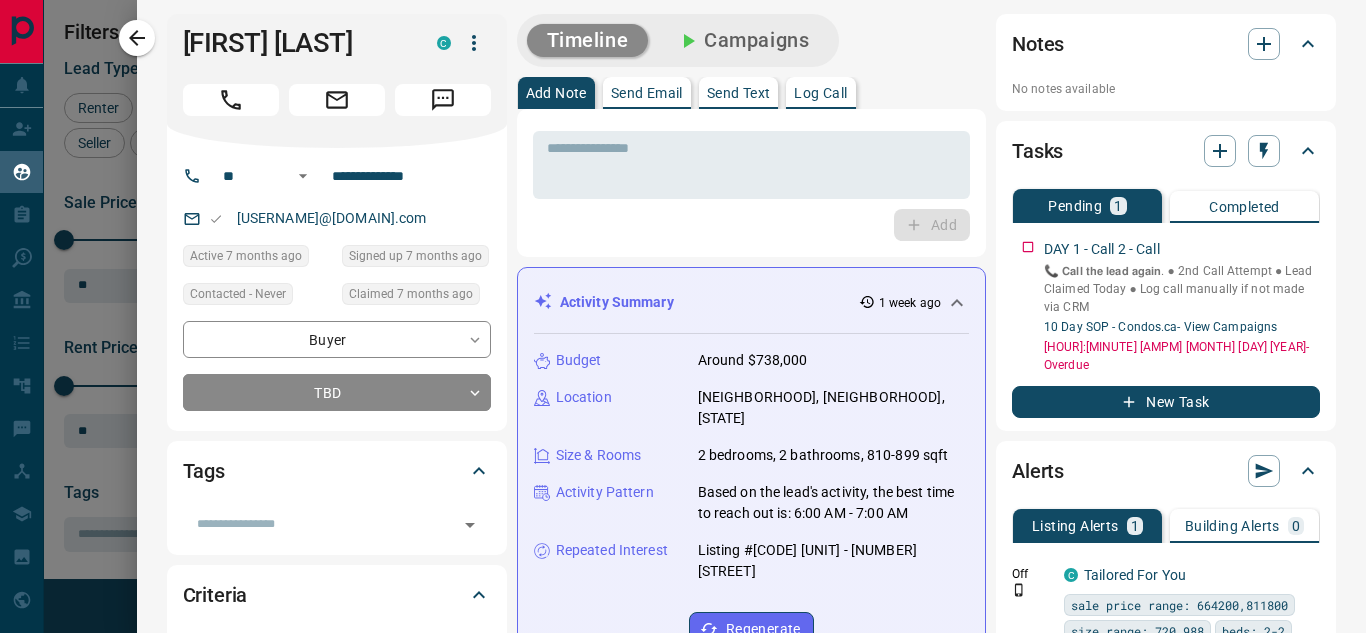 scroll, scrollTop: 0, scrollLeft: 0, axis: both 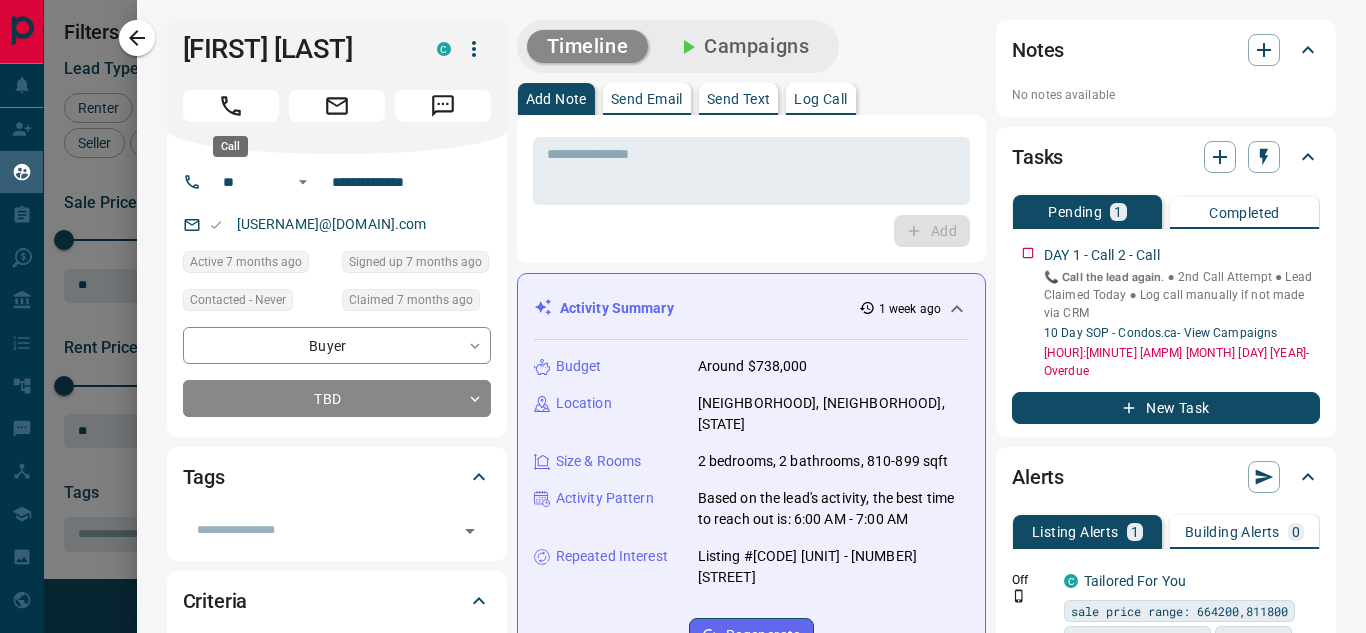 click at bounding box center (231, 106) 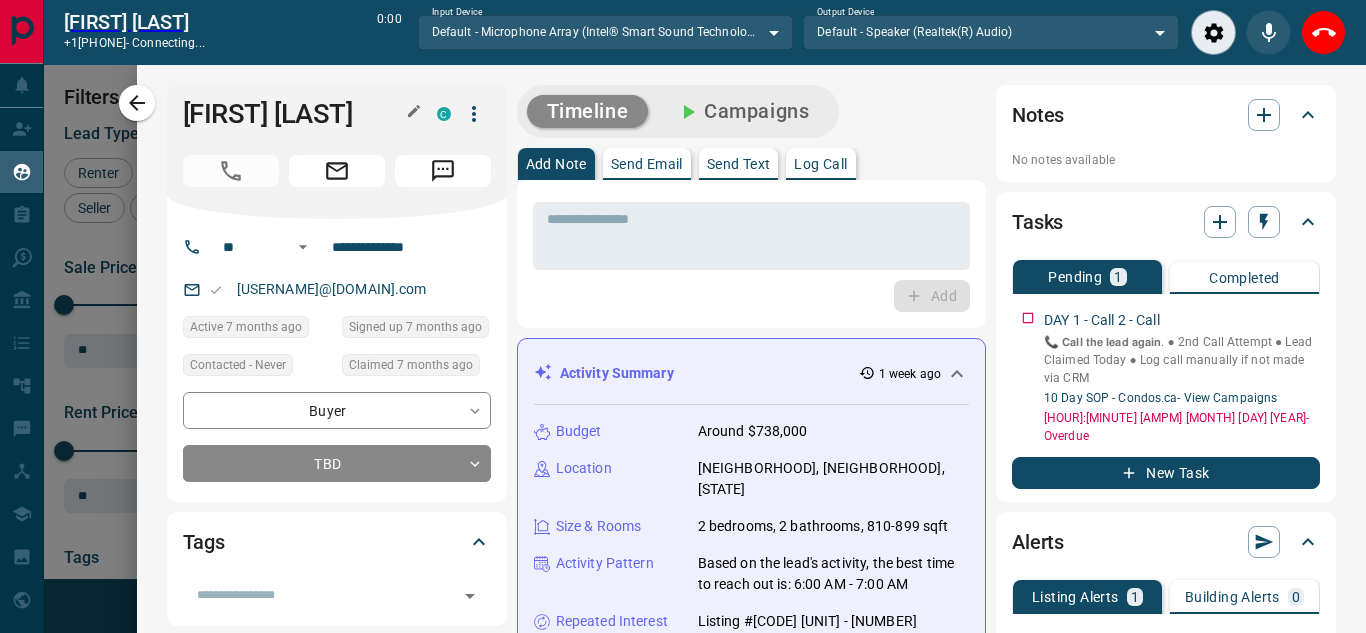 scroll, scrollTop: 377, scrollLeft: 973, axis: both 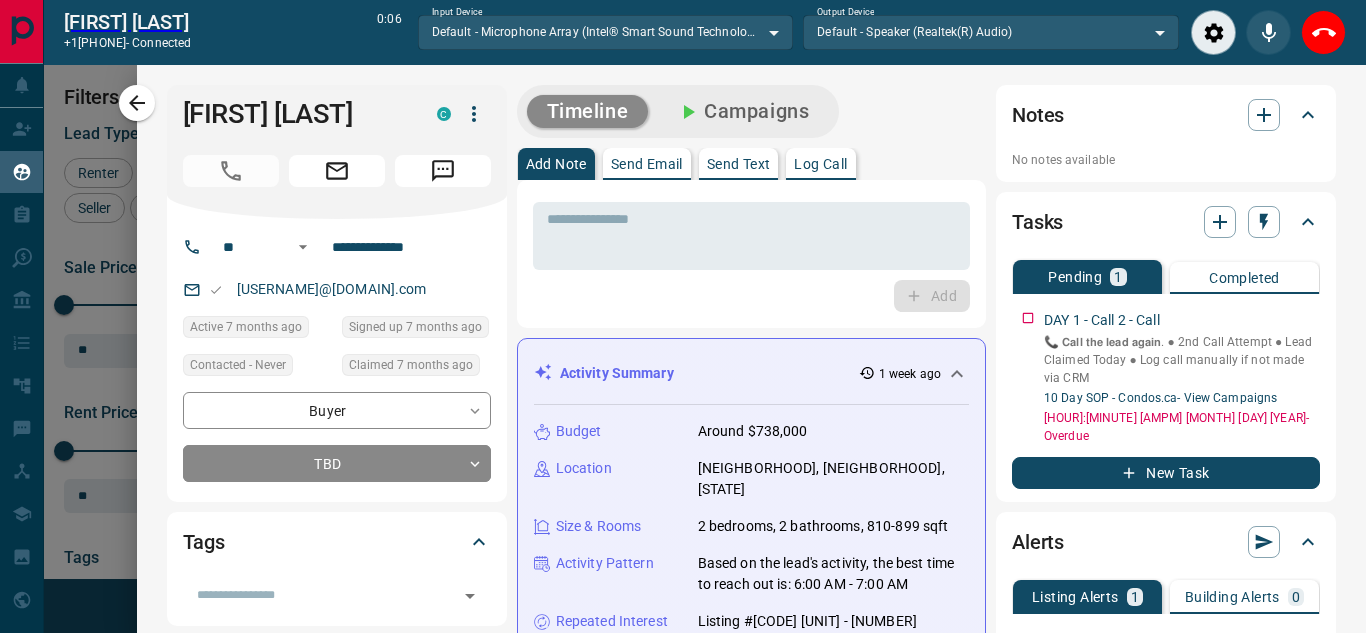 click on "[FIRST] [LAST] [PHONE] - connected [TIME] Input Device Default - Microphone Array (Intel® Smart Sound Technology for Digital Microphones) ******* ​ Output Device Default - Speaker (Realtek(R) Audio) ******* ​" at bounding box center [705, 32] 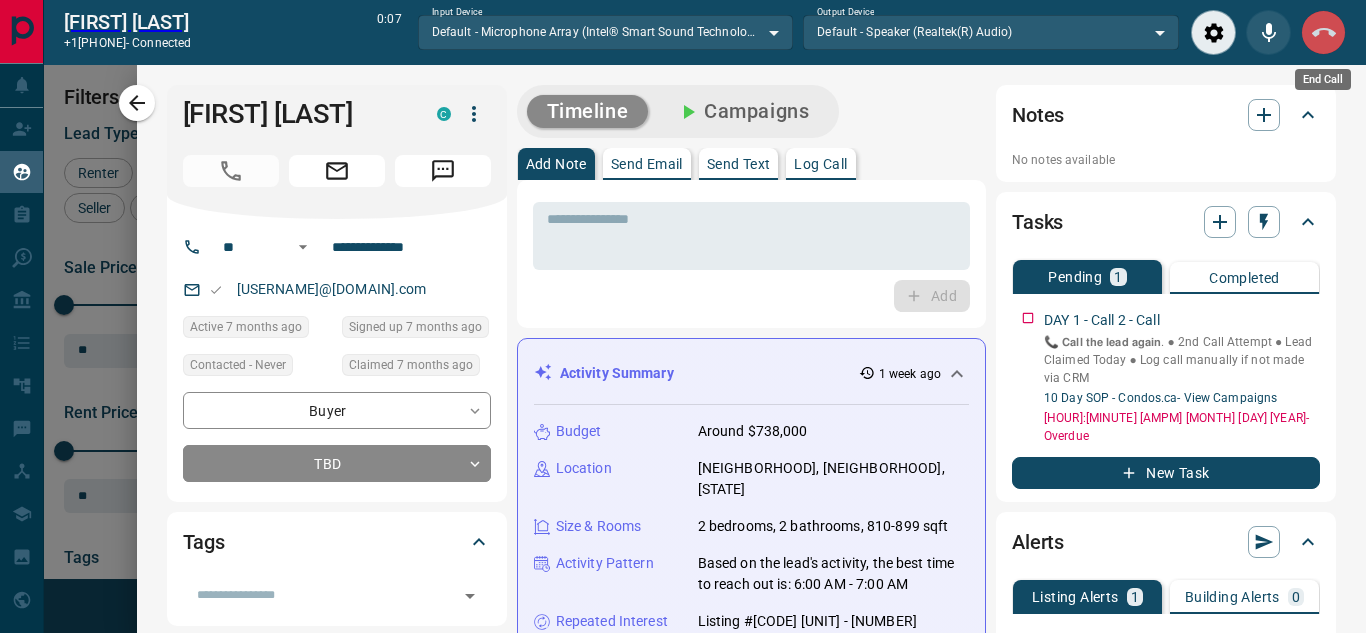 click at bounding box center (1323, 32) 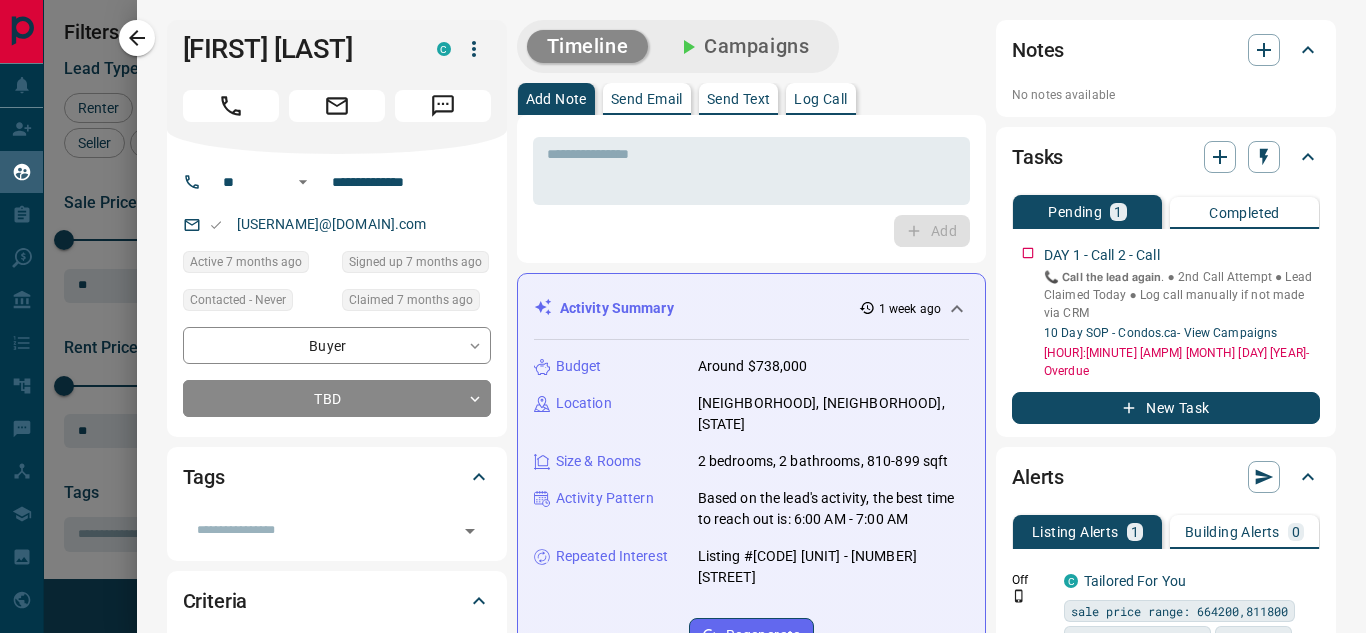 scroll, scrollTop: 16, scrollLeft: 16, axis: both 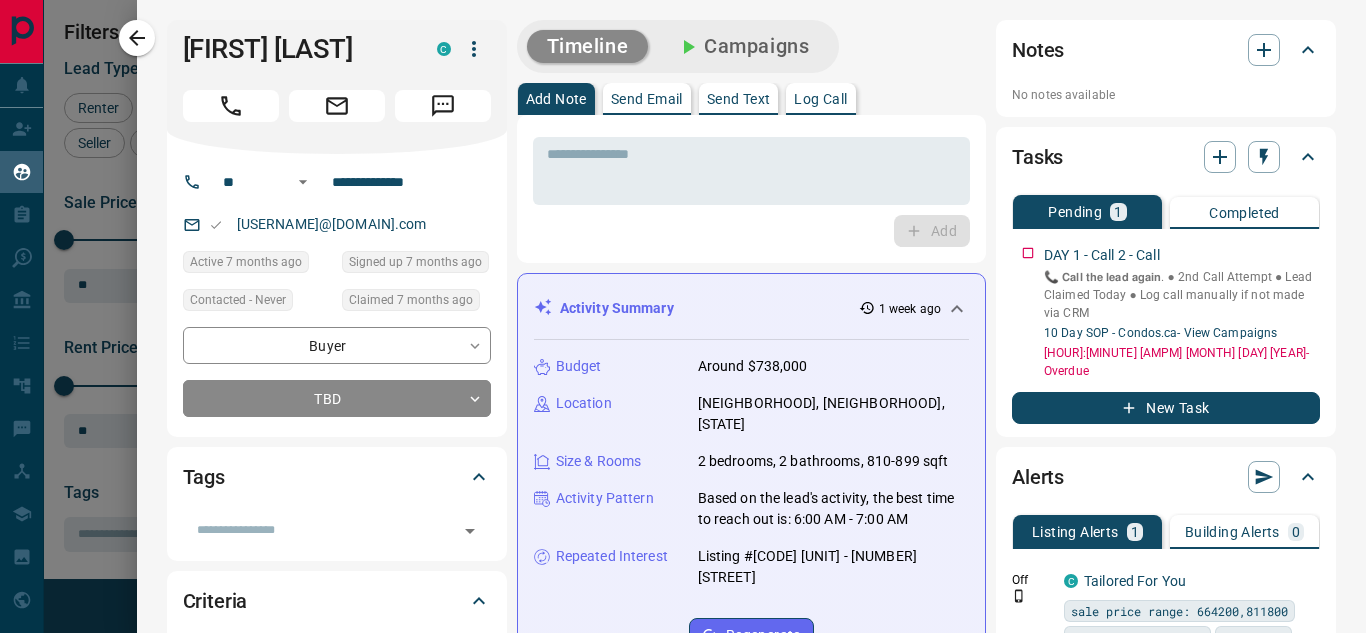 click on "**********" at bounding box center (337, 228) 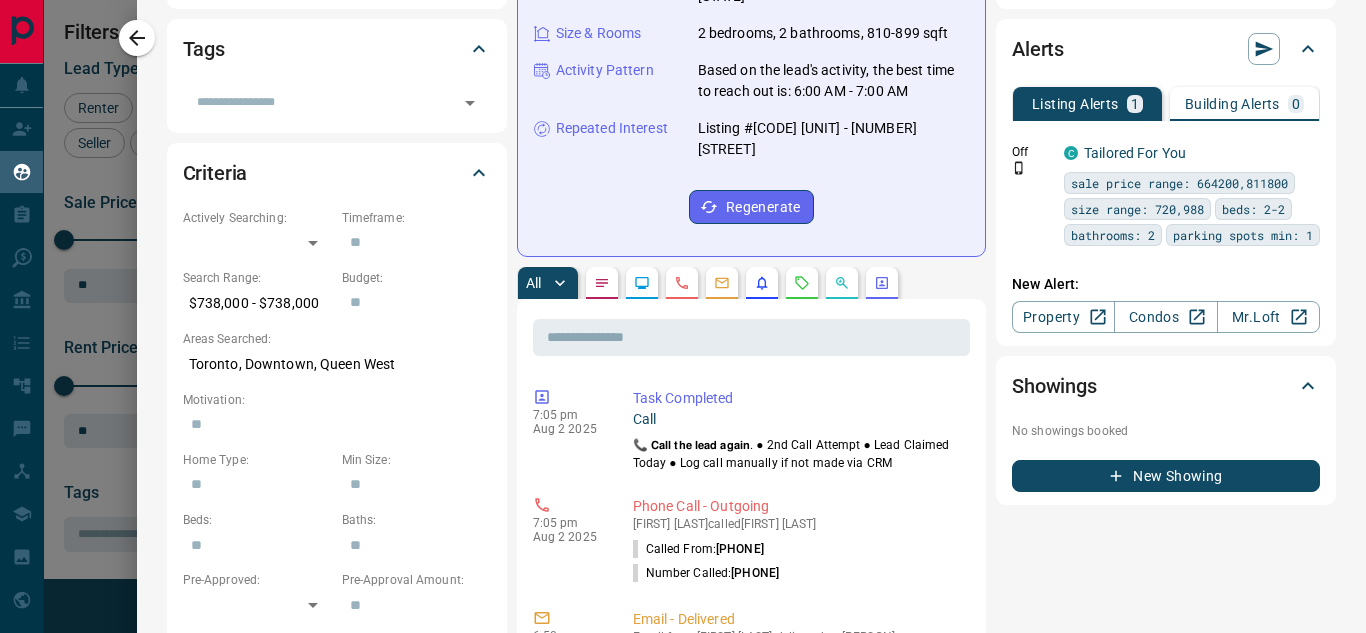 scroll, scrollTop: 437, scrollLeft: 0, axis: vertical 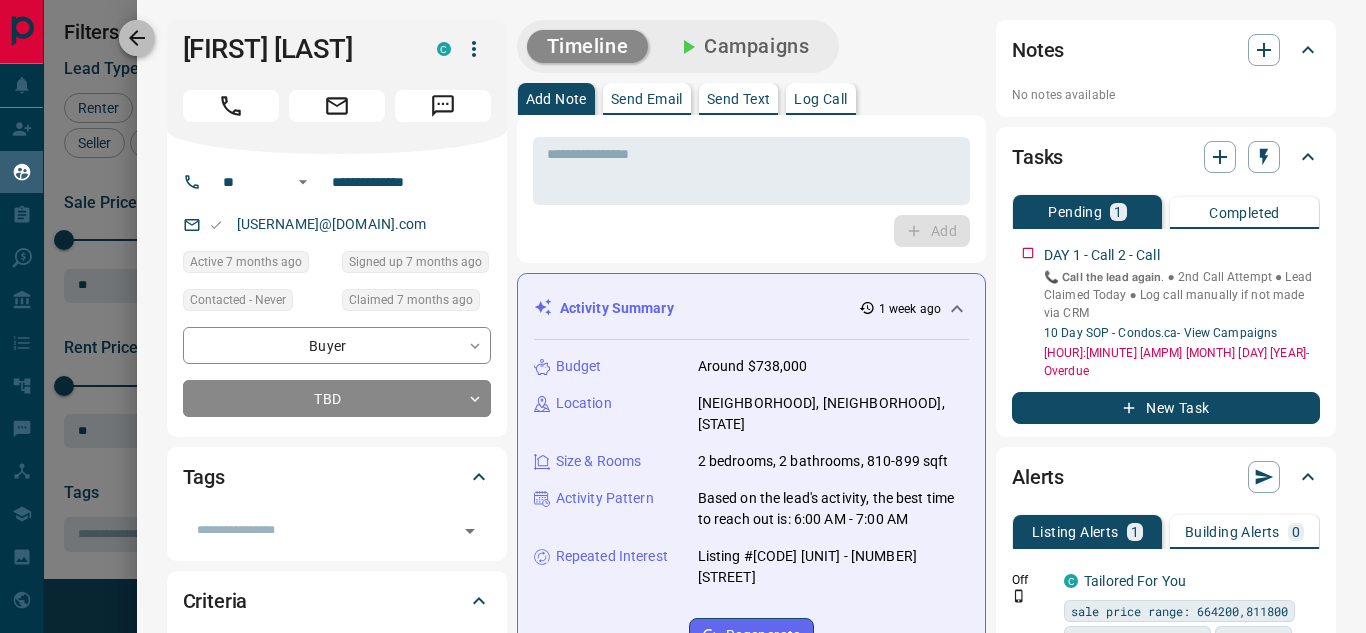 click 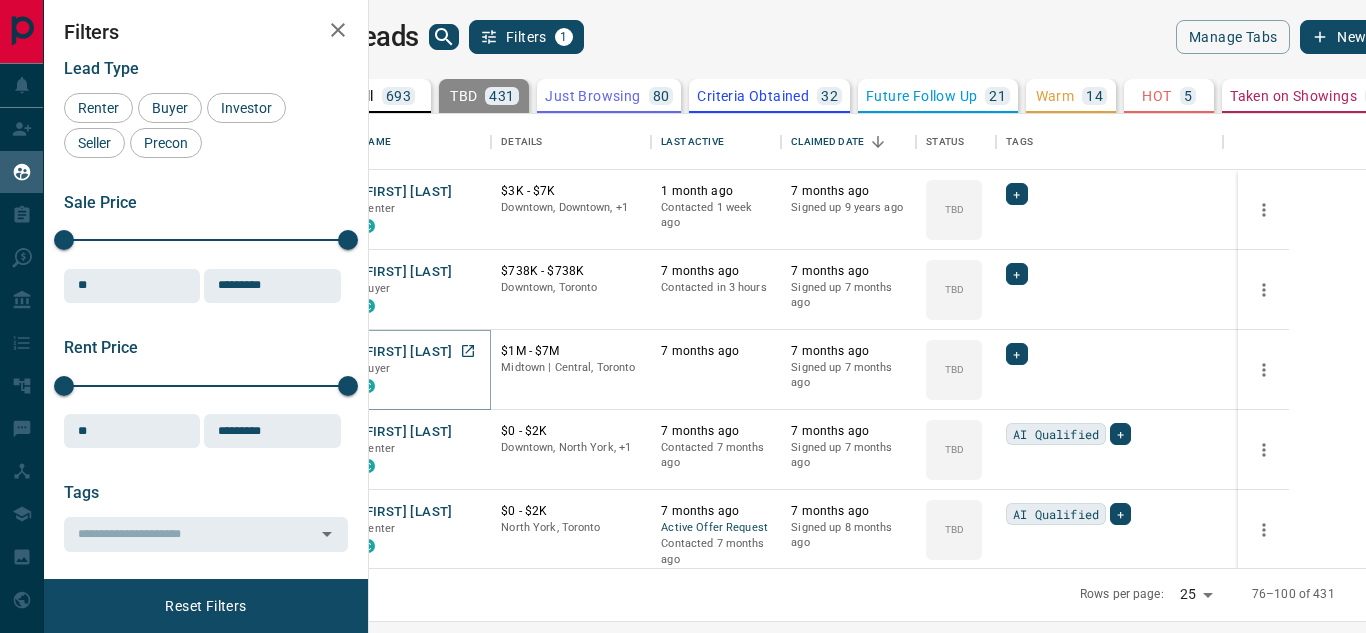 click on "[FIRST] [LAST]" at bounding box center (406, 352) 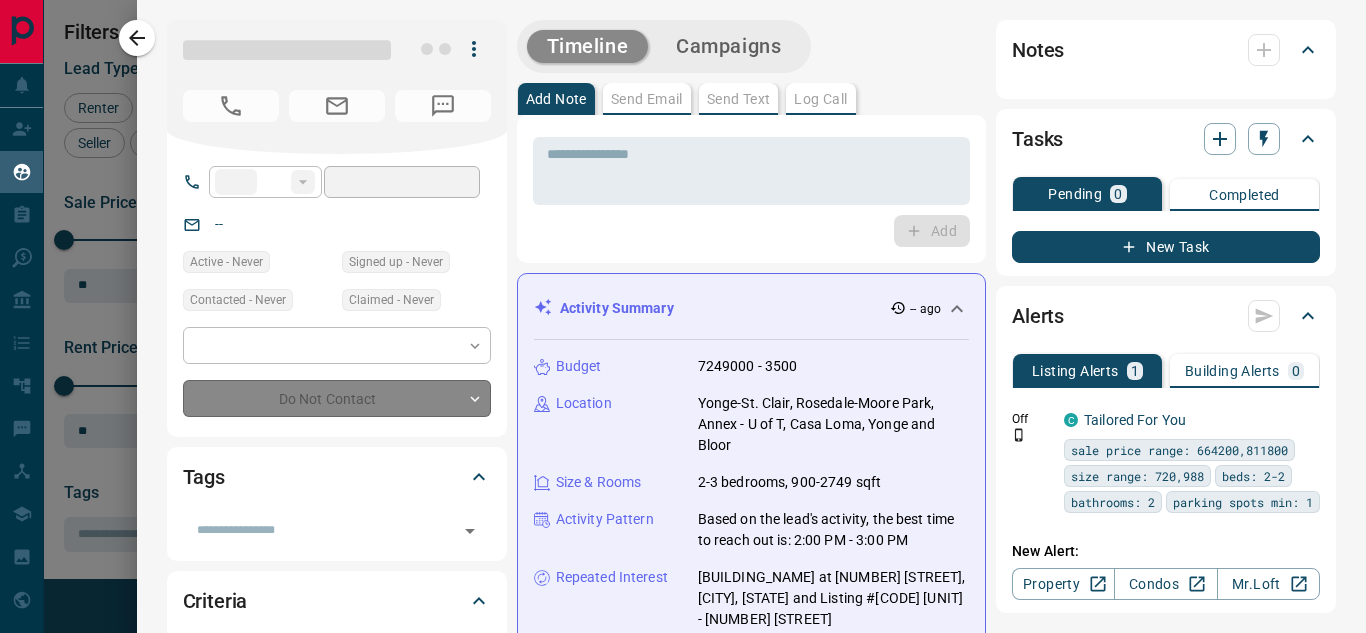 type on "**" 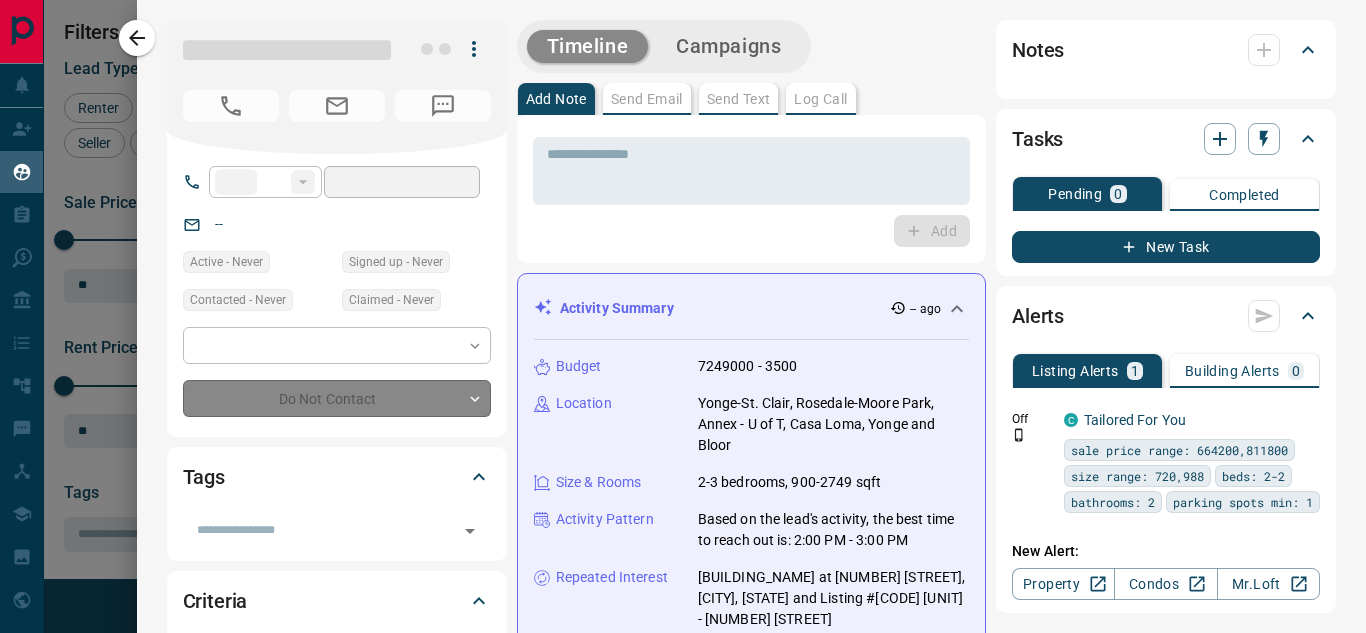 type on "**********" 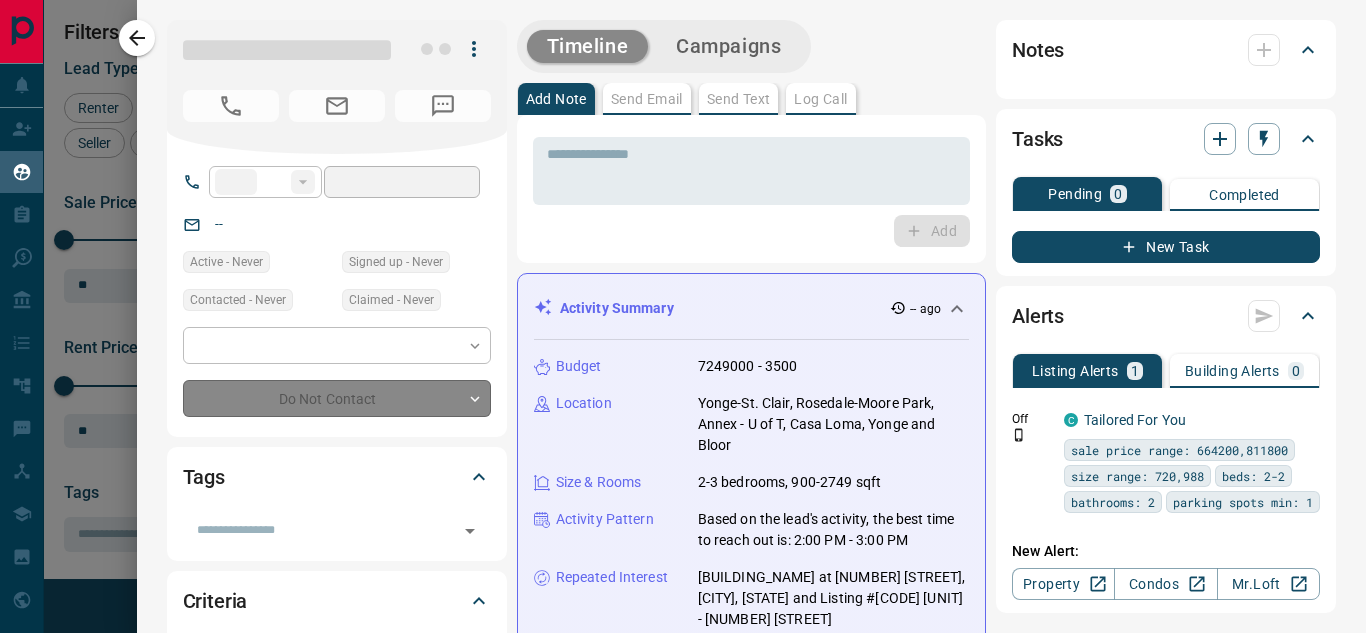 type on "**********" 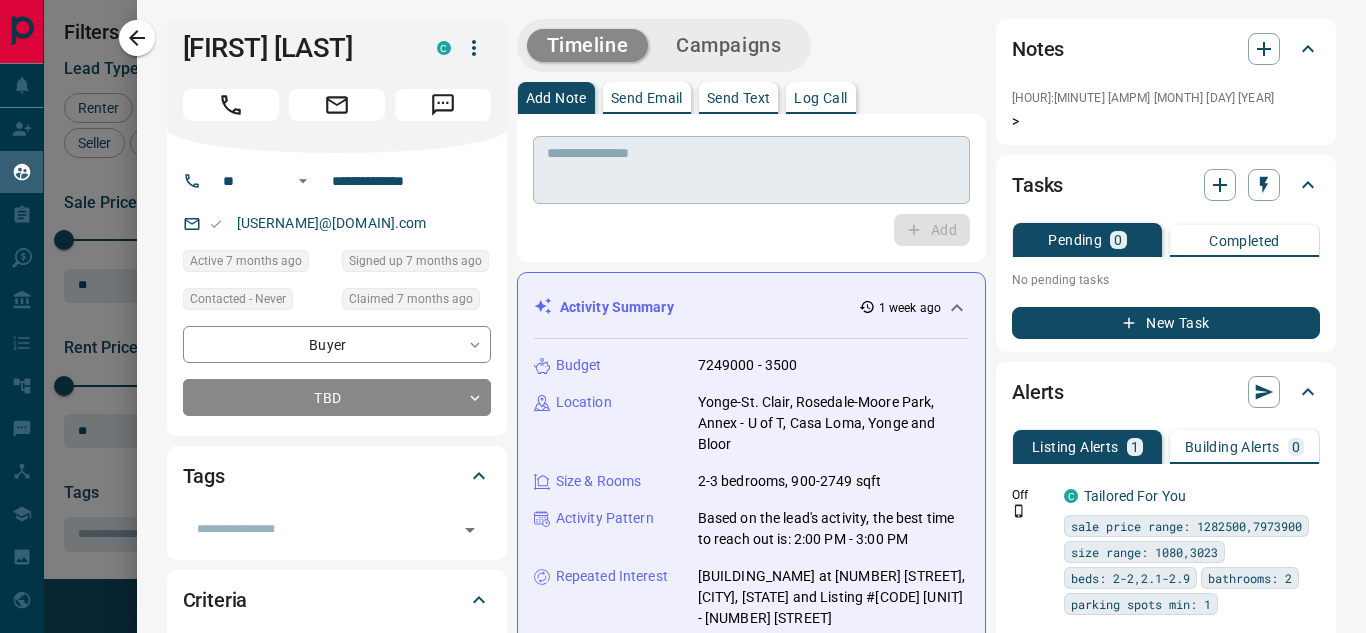 scroll, scrollTop: 0, scrollLeft: 0, axis: both 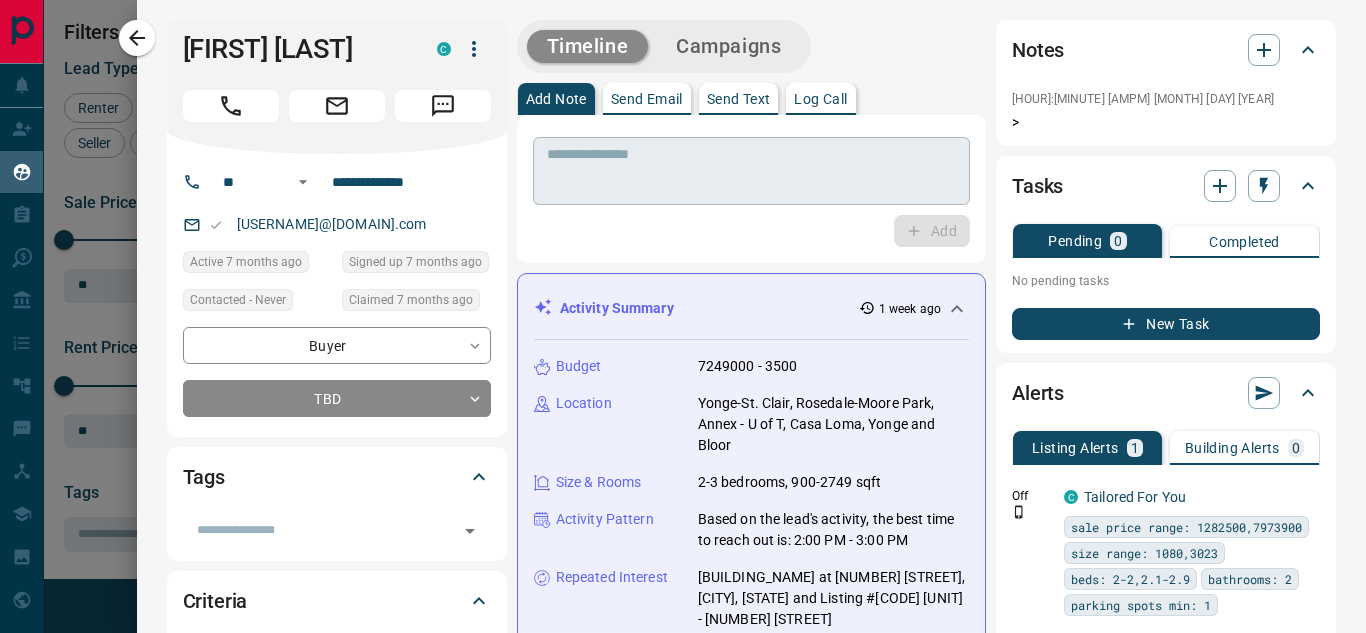 click at bounding box center (751, 171) 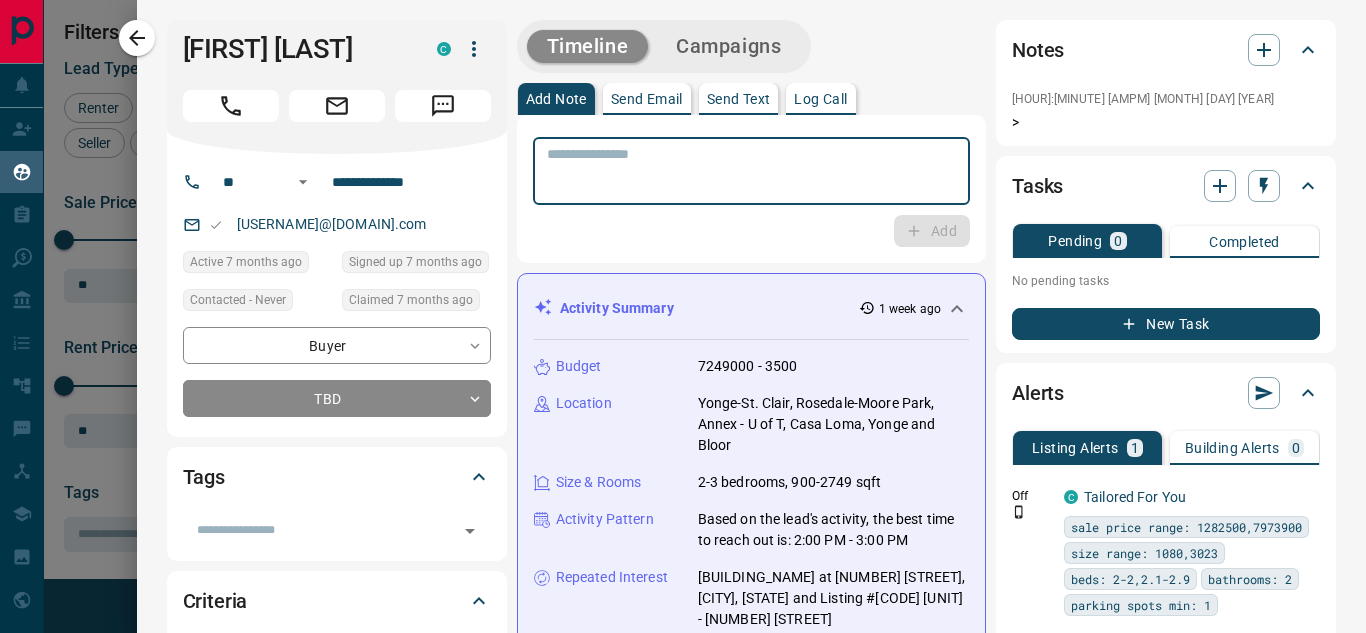 paste on "**********" 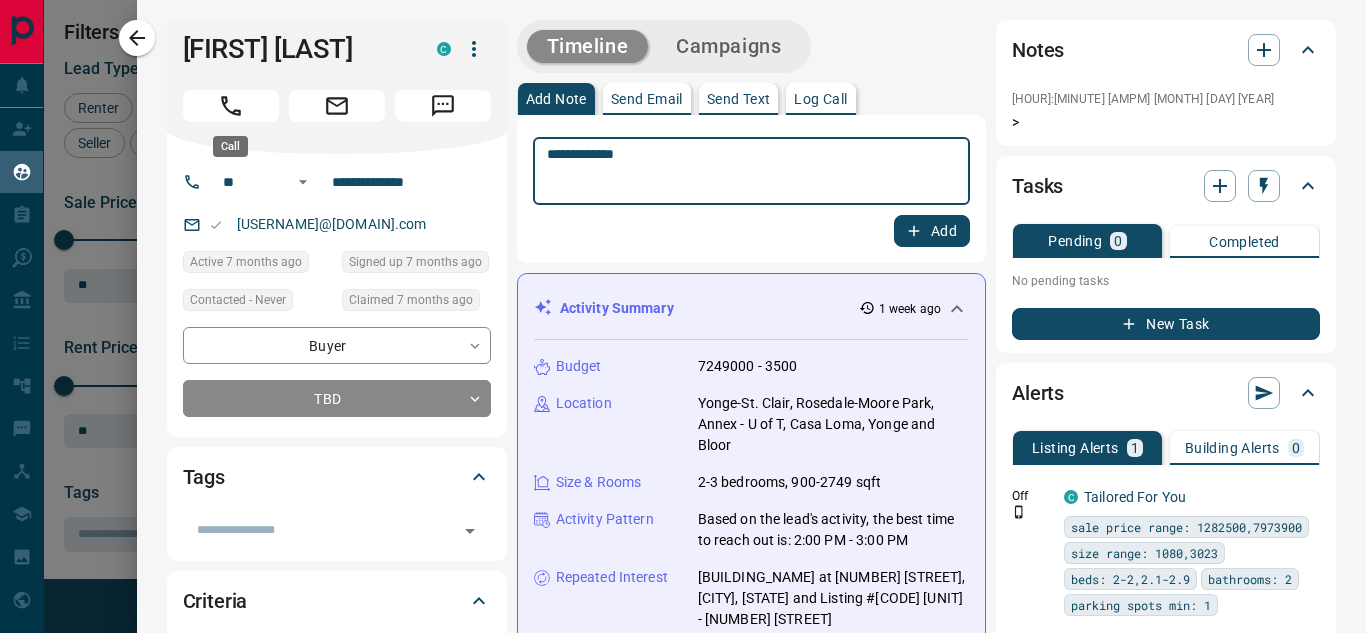 type on "**********" 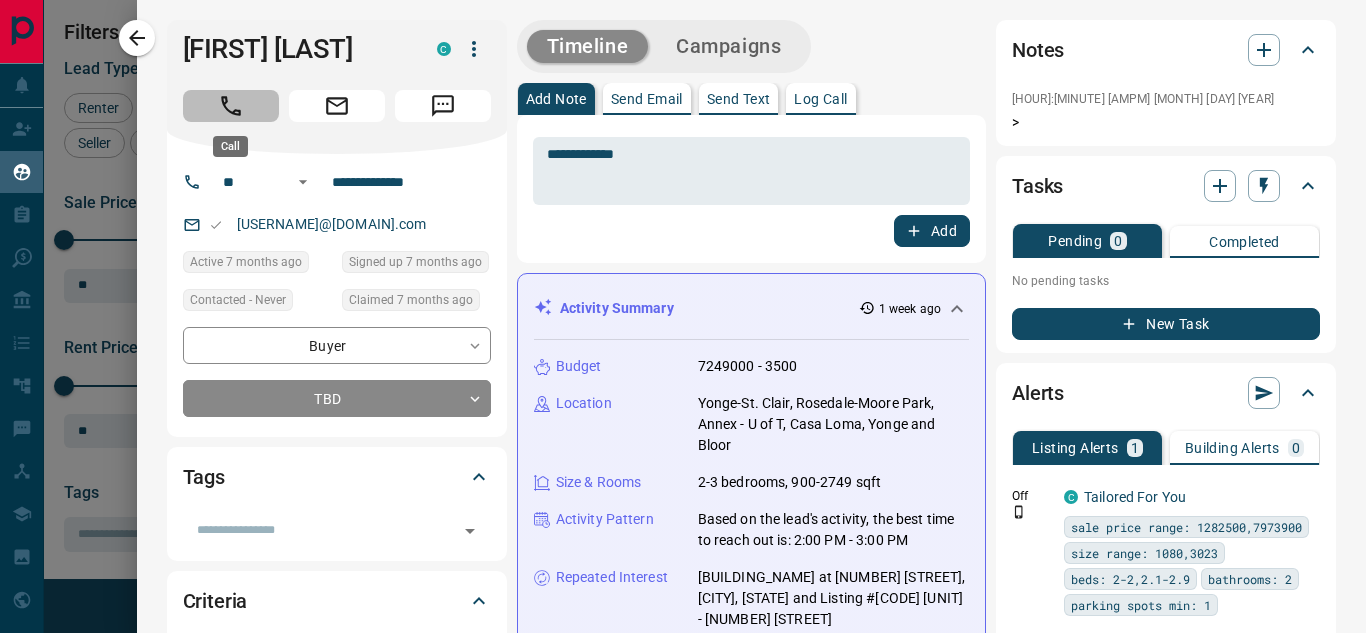 click at bounding box center (231, 106) 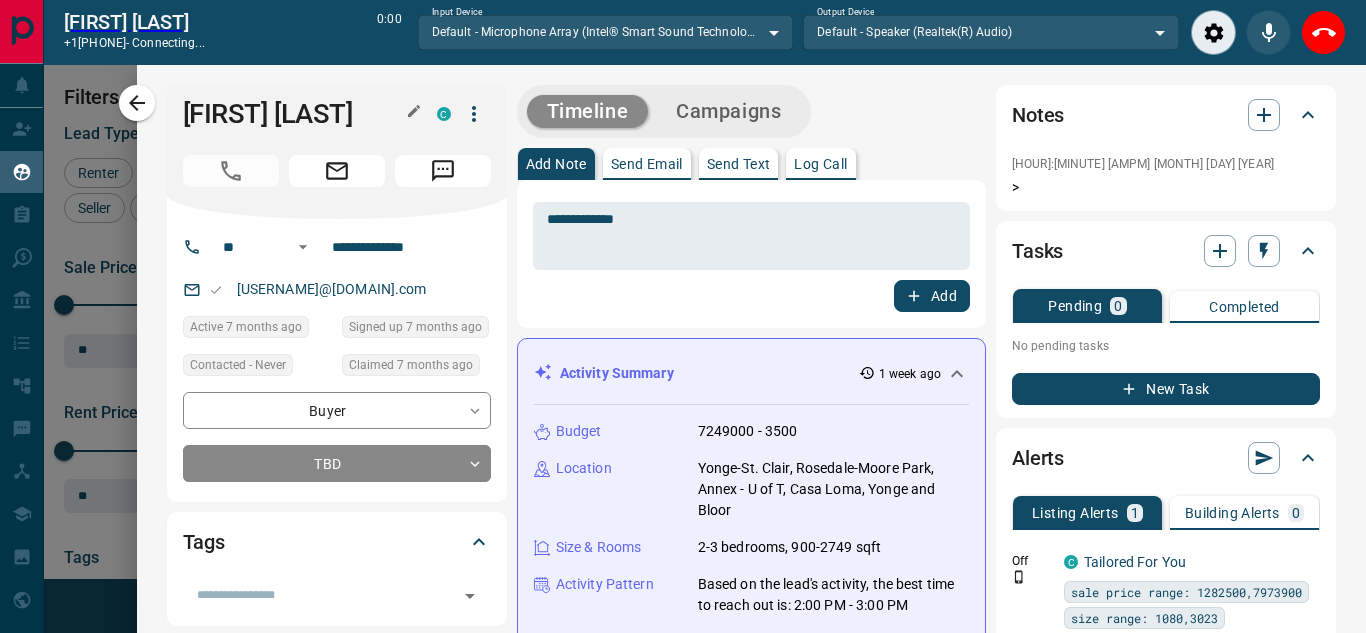 scroll, scrollTop: 377, scrollLeft: 973, axis: both 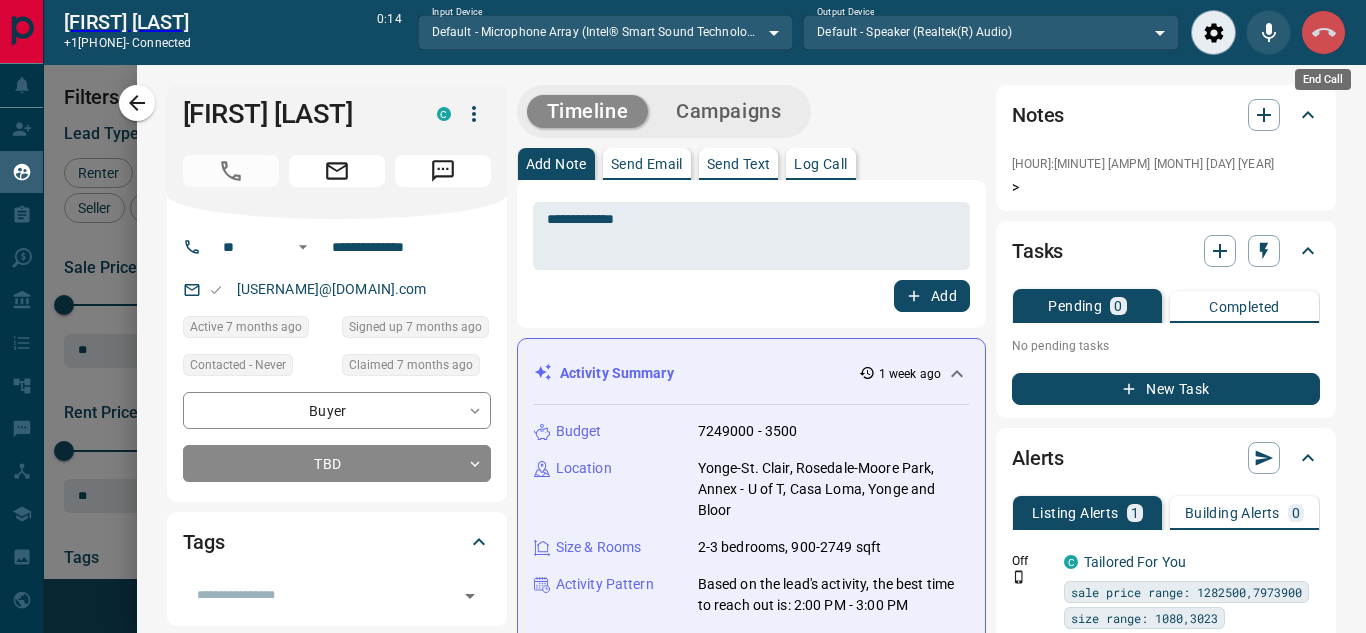 click 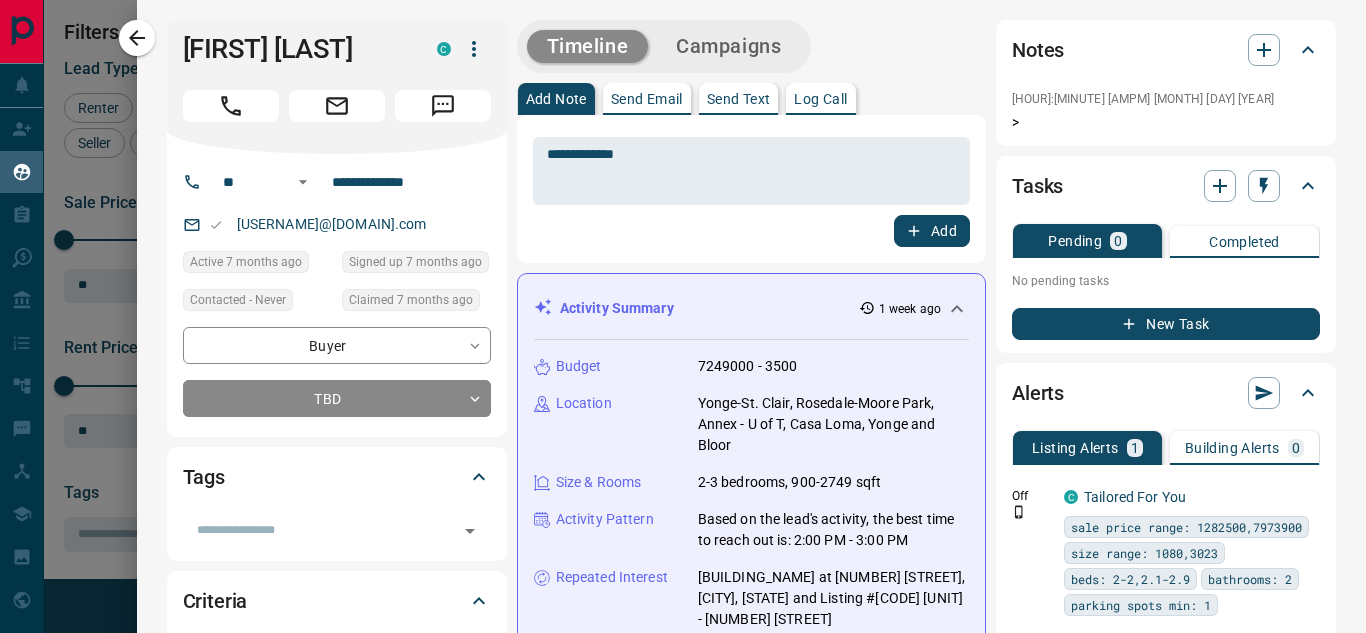 scroll, scrollTop: 16, scrollLeft: 16, axis: both 